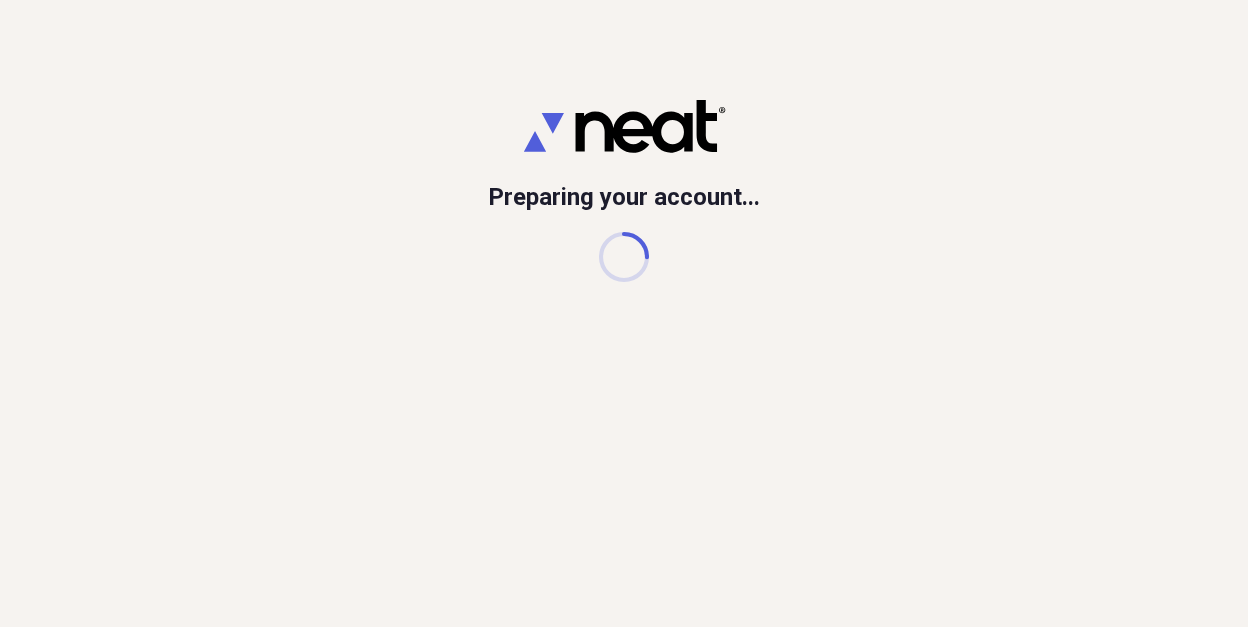 scroll, scrollTop: 0, scrollLeft: 0, axis: both 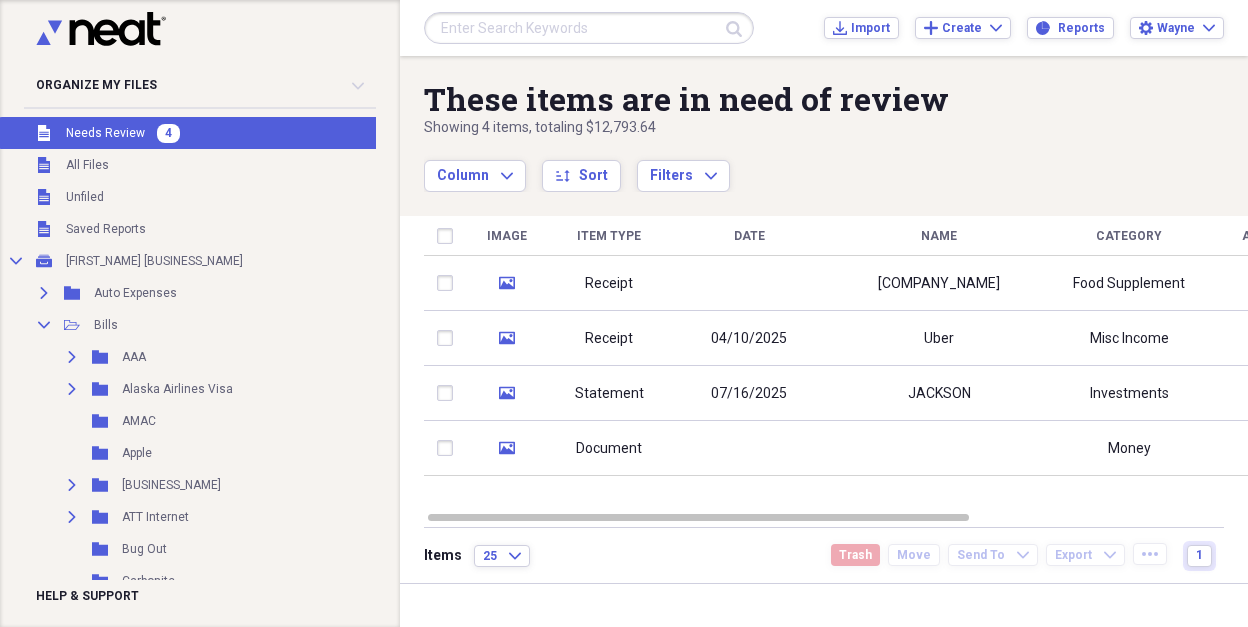 click at bounding box center (749, 283) 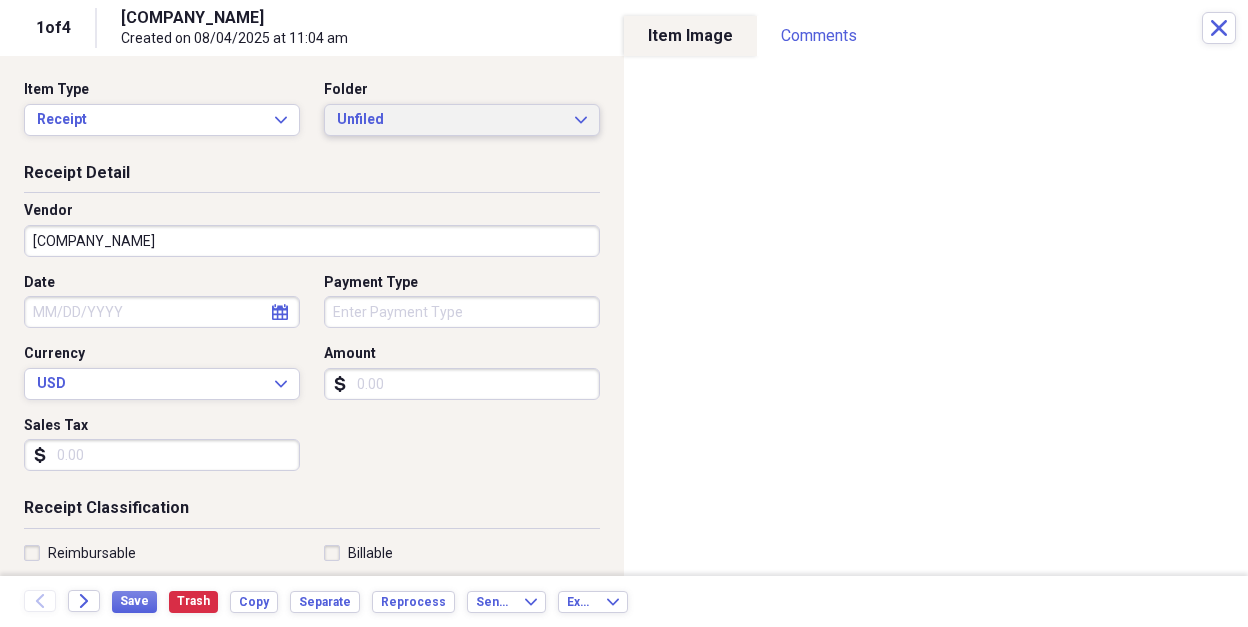 click on "Expand" 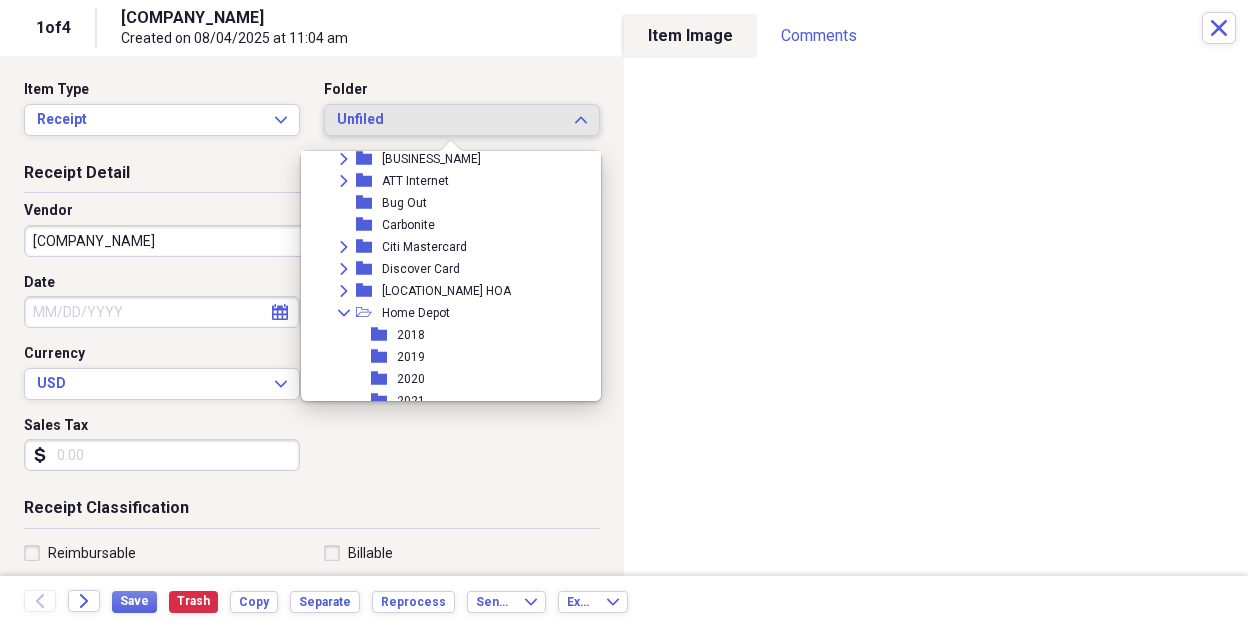 scroll, scrollTop: 261, scrollLeft: 0, axis: vertical 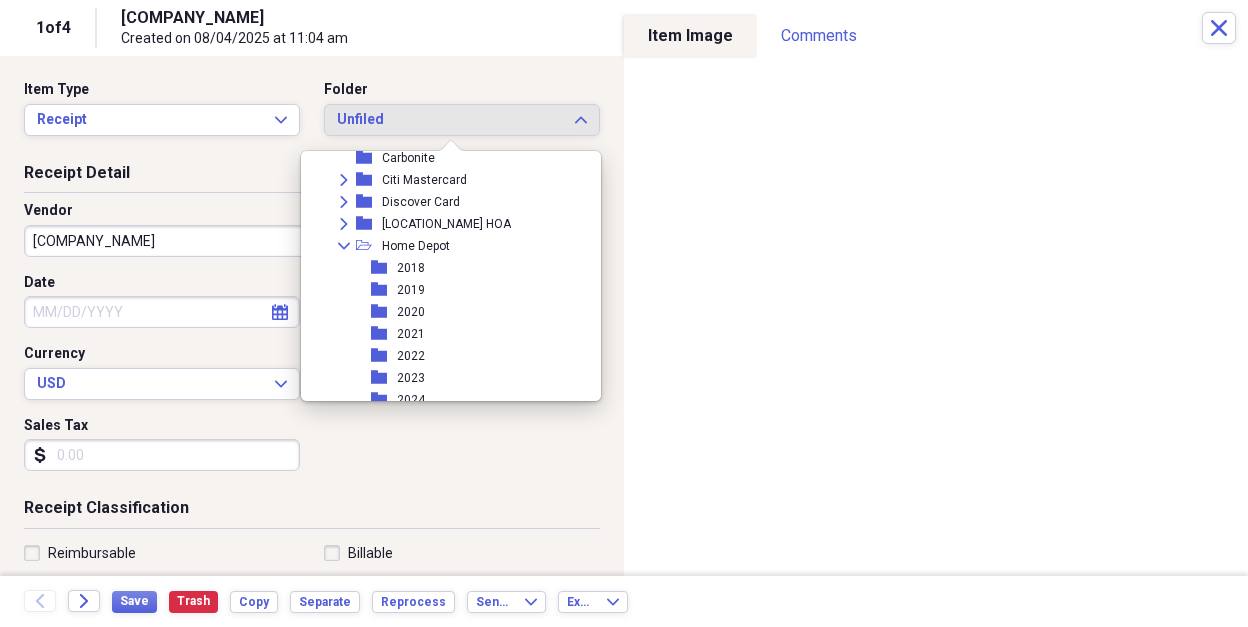 click on "Collapse" 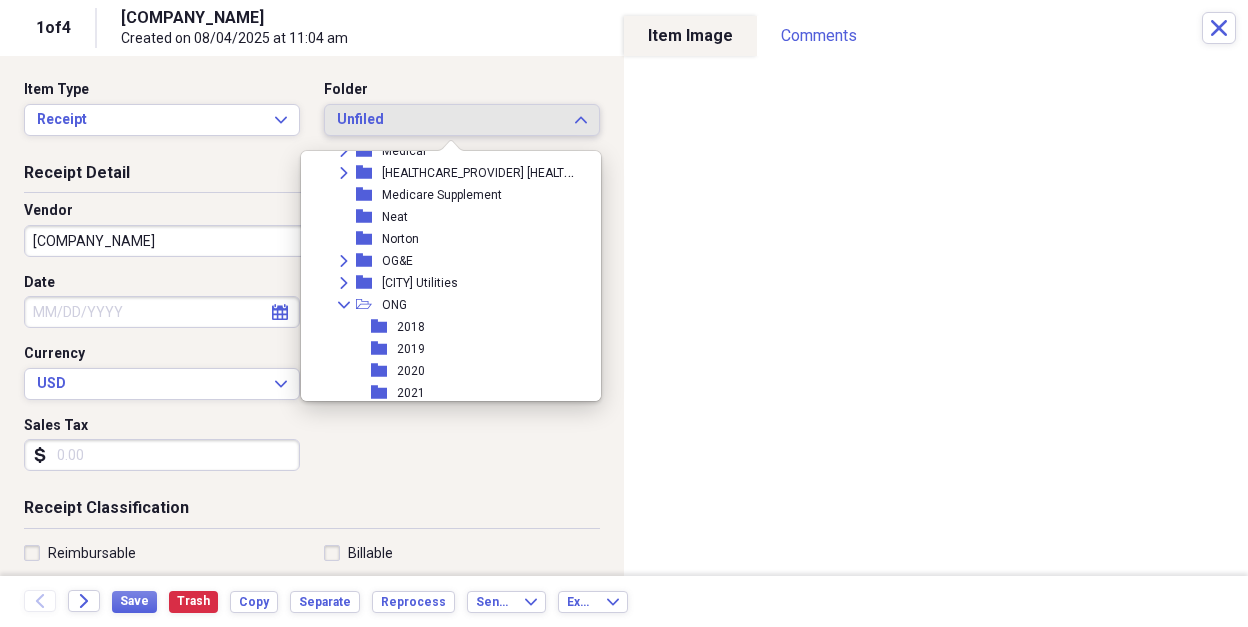 scroll, scrollTop: 495, scrollLeft: 0, axis: vertical 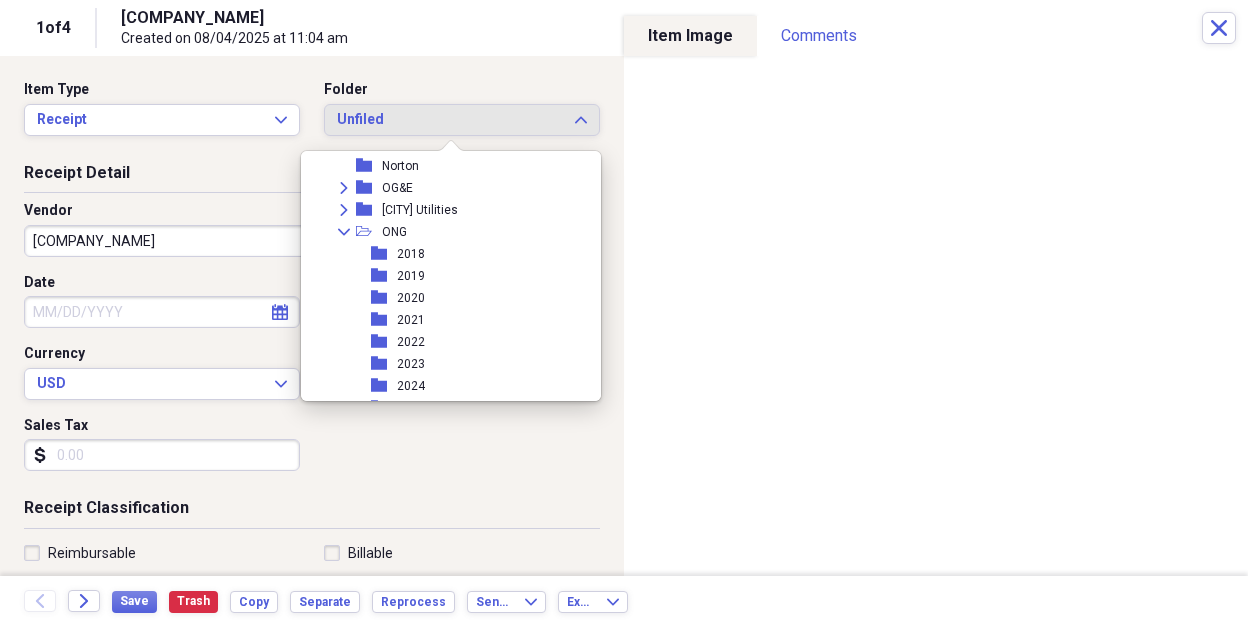 click on "Collapse" 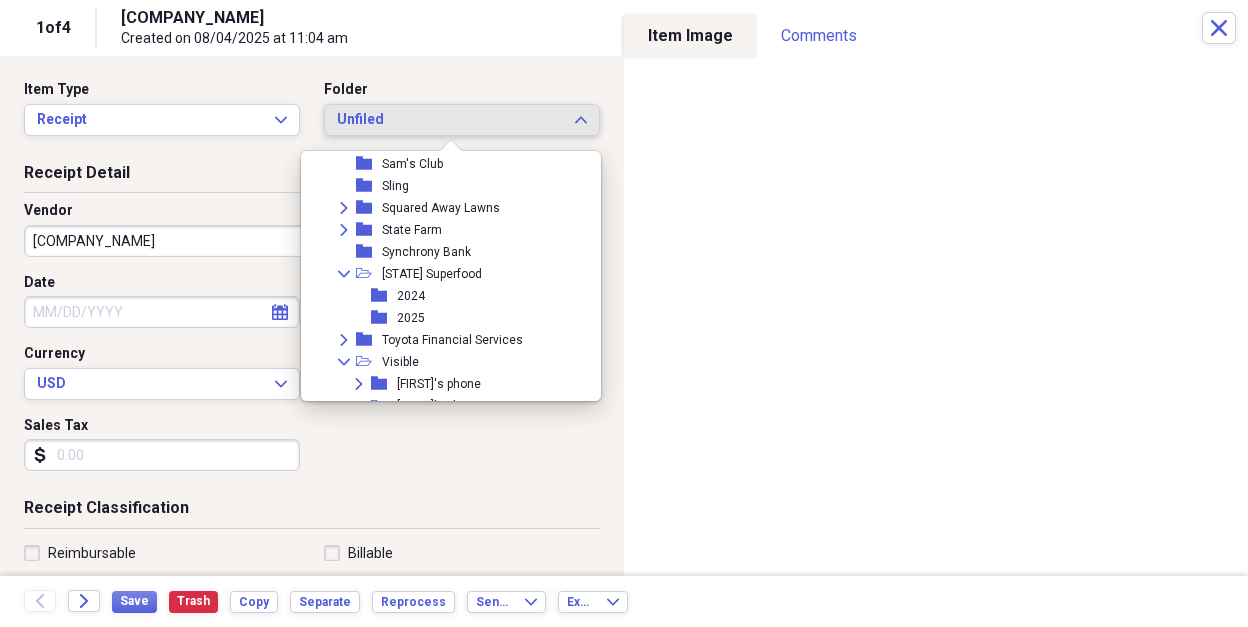 scroll, scrollTop: 757, scrollLeft: 0, axis: vertical 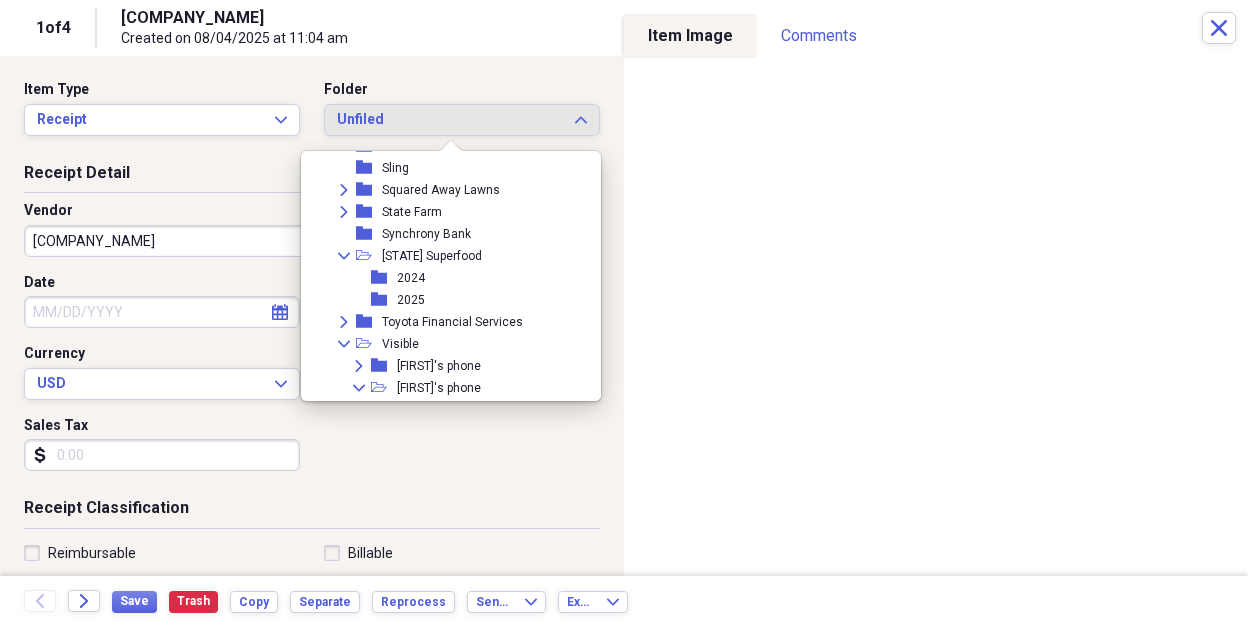 click 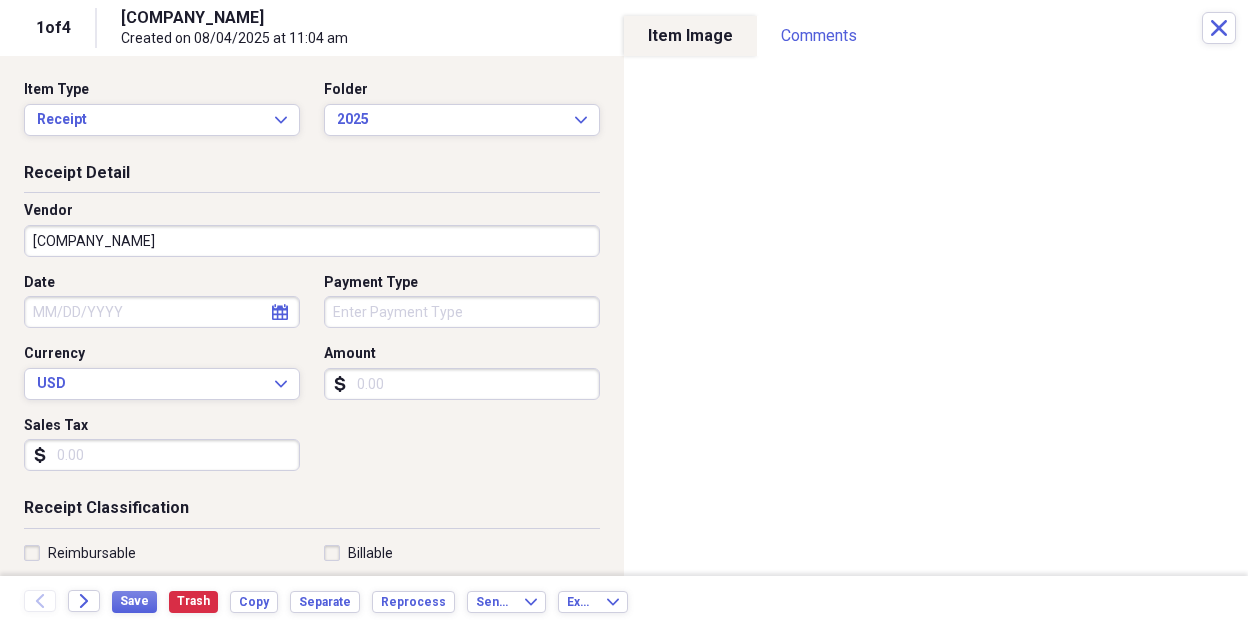 click 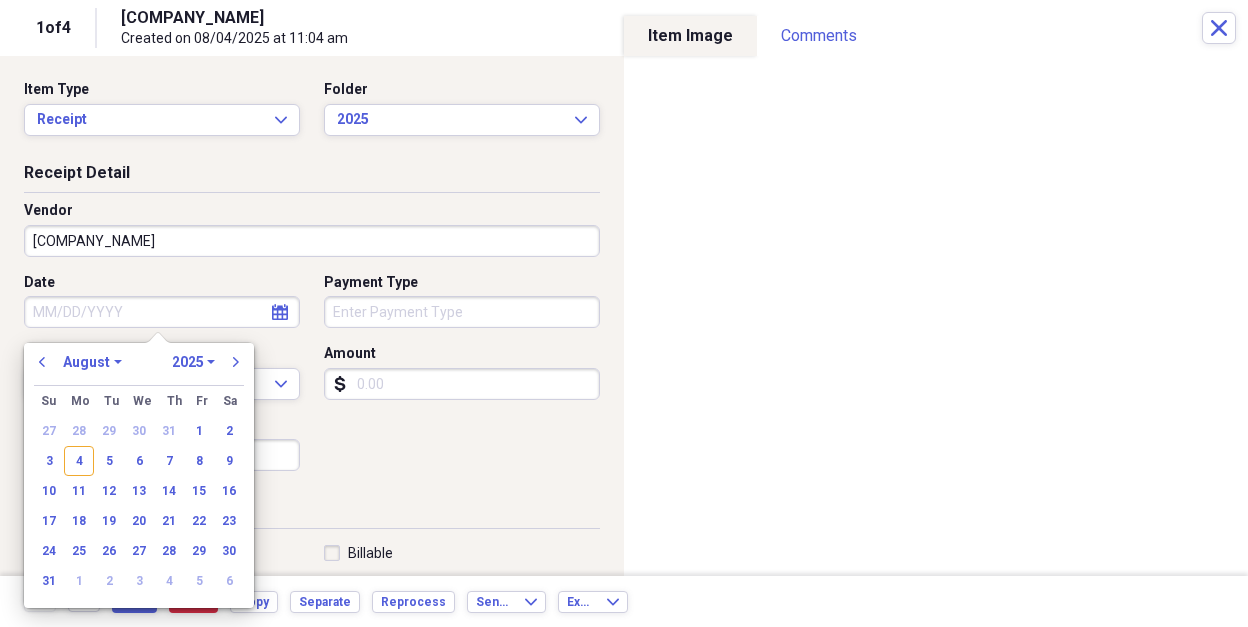 click on "4" at bounding box center [79, 461] 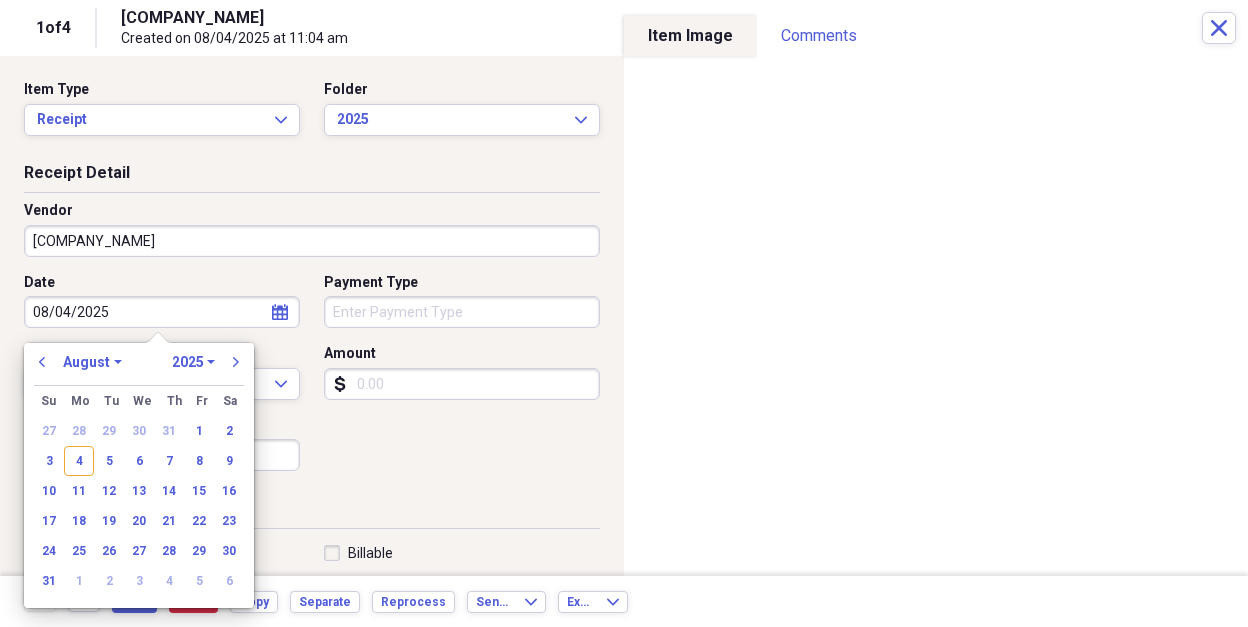 type on "08/04/2025" 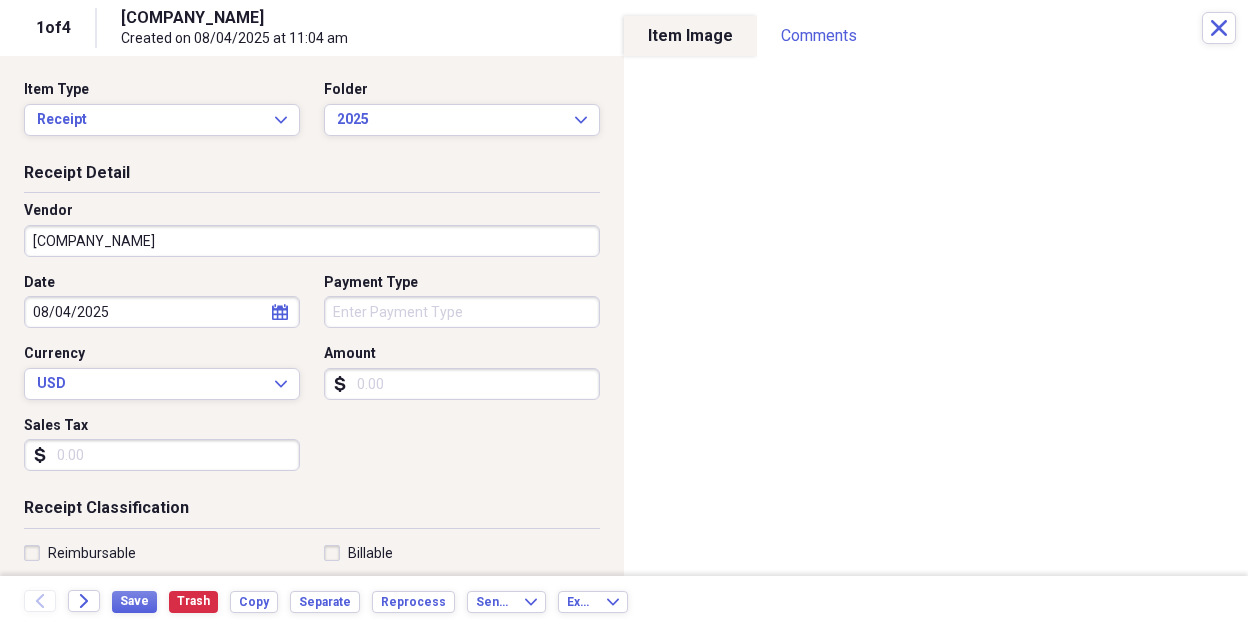 click on "Payment Type" at bounding box center [462, 312] 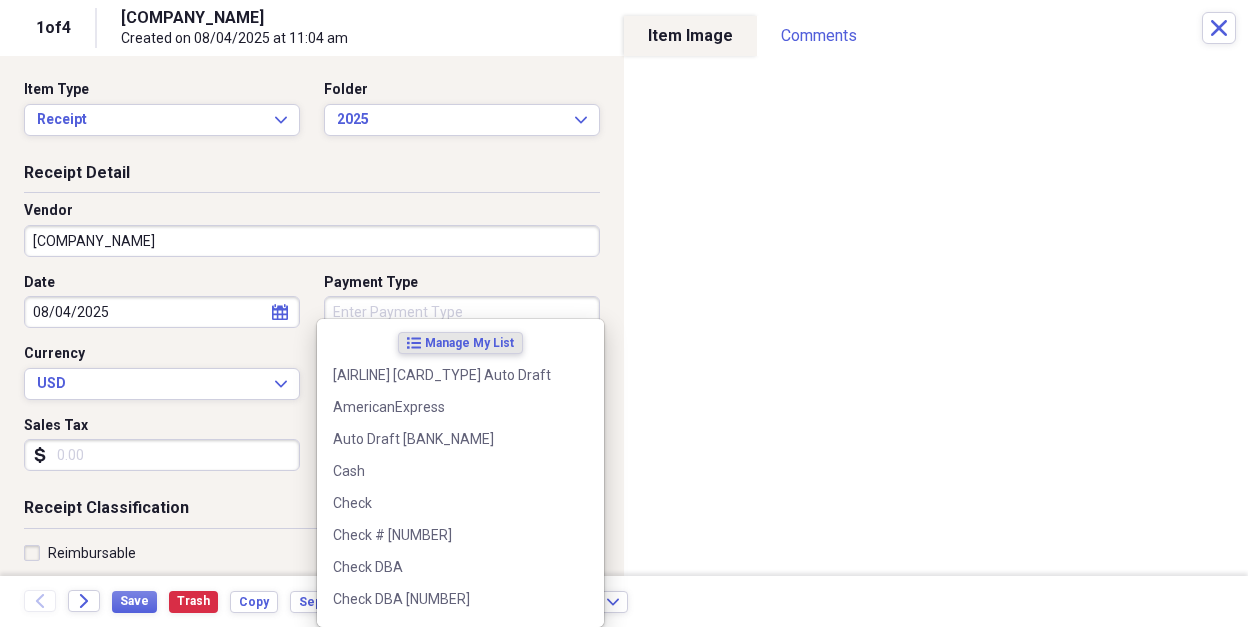 click on "Auto Draft [BANK_NAME]" at bounding box center [448, 439] 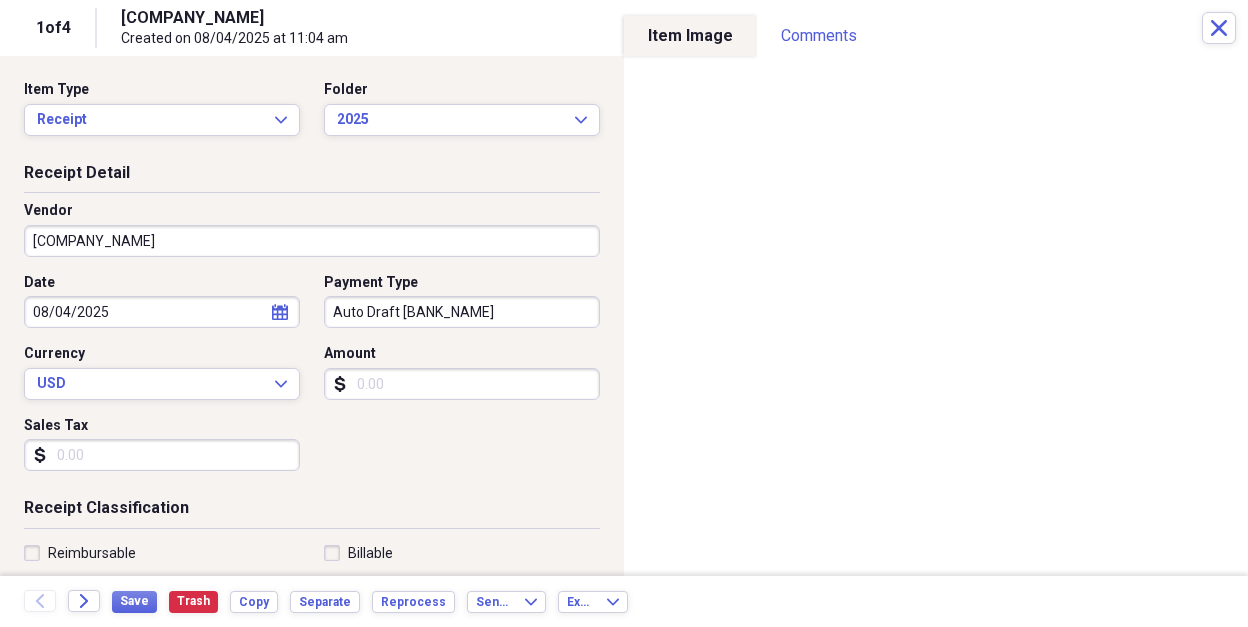 click on "Amount" at bounding box center [462, 384] 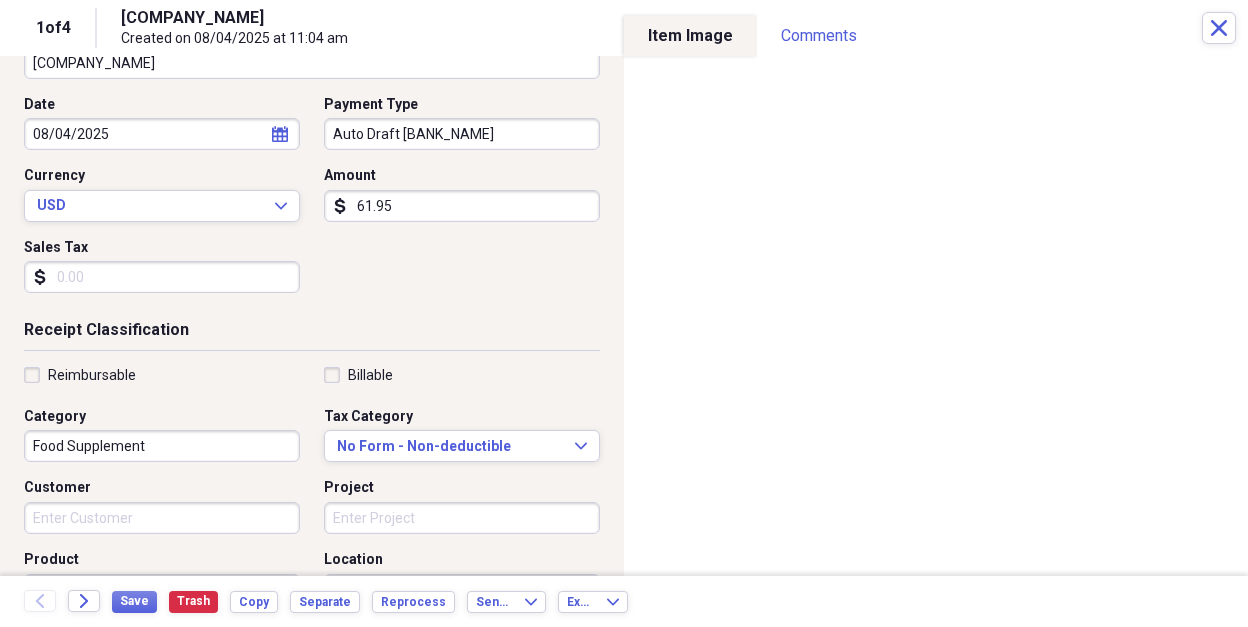 scroll, scrollTop: 190, scrollLeft: 0, axis: vertical 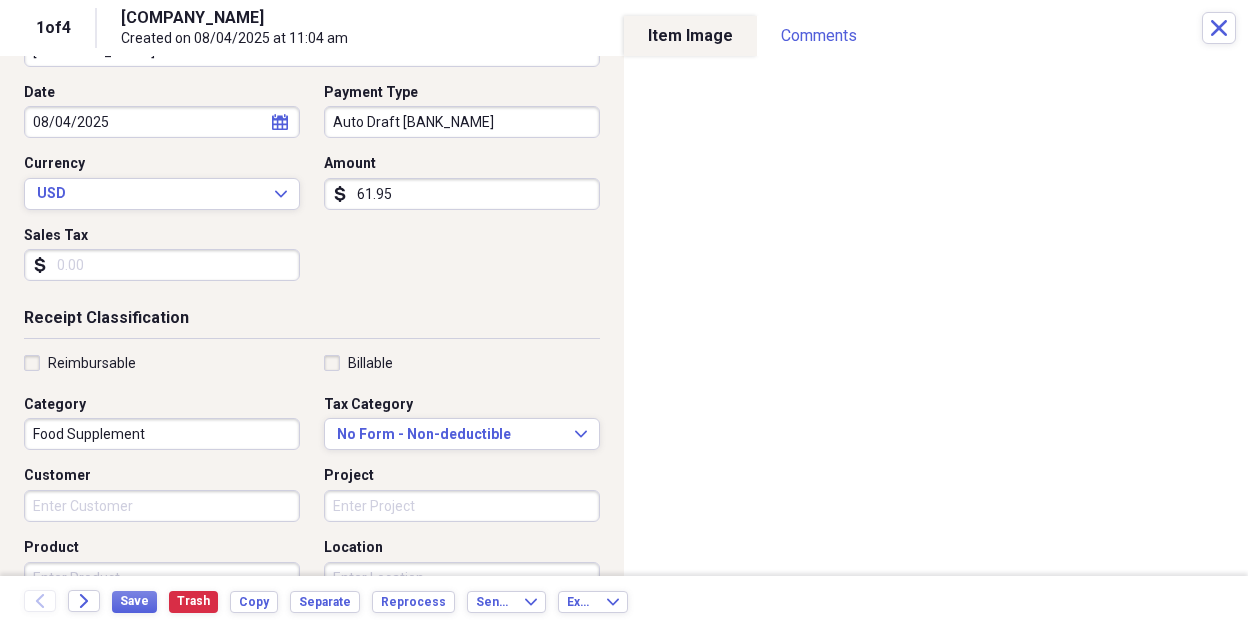 type on "61.95" 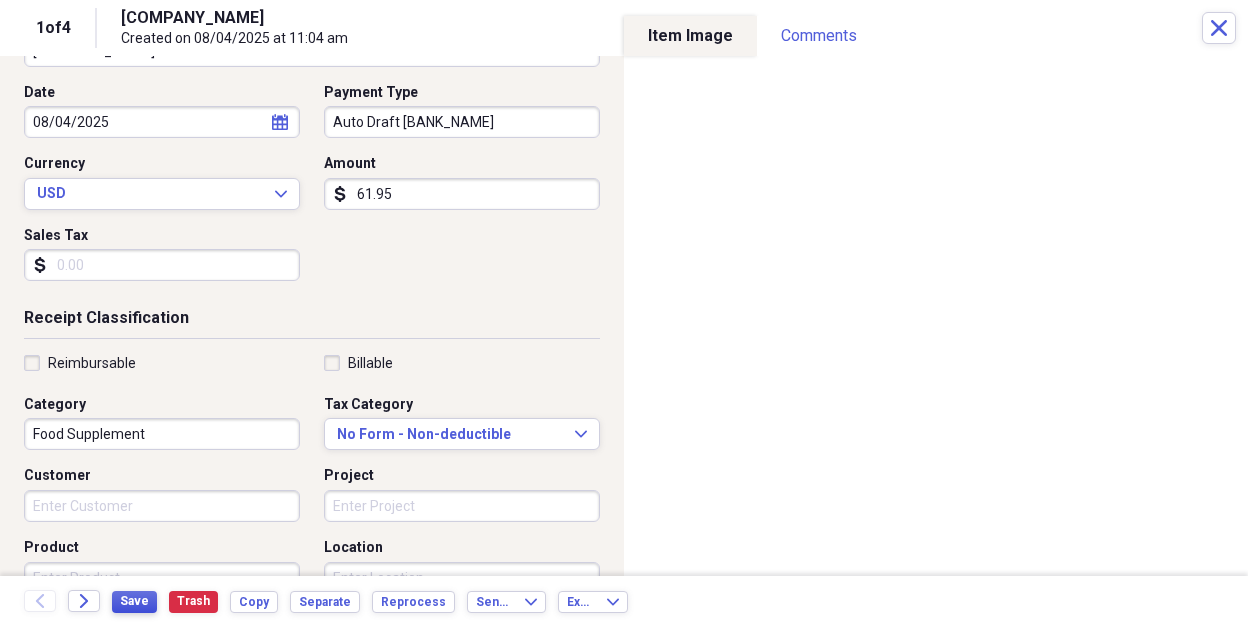 click on "Save" at bounding box center [134, 601] 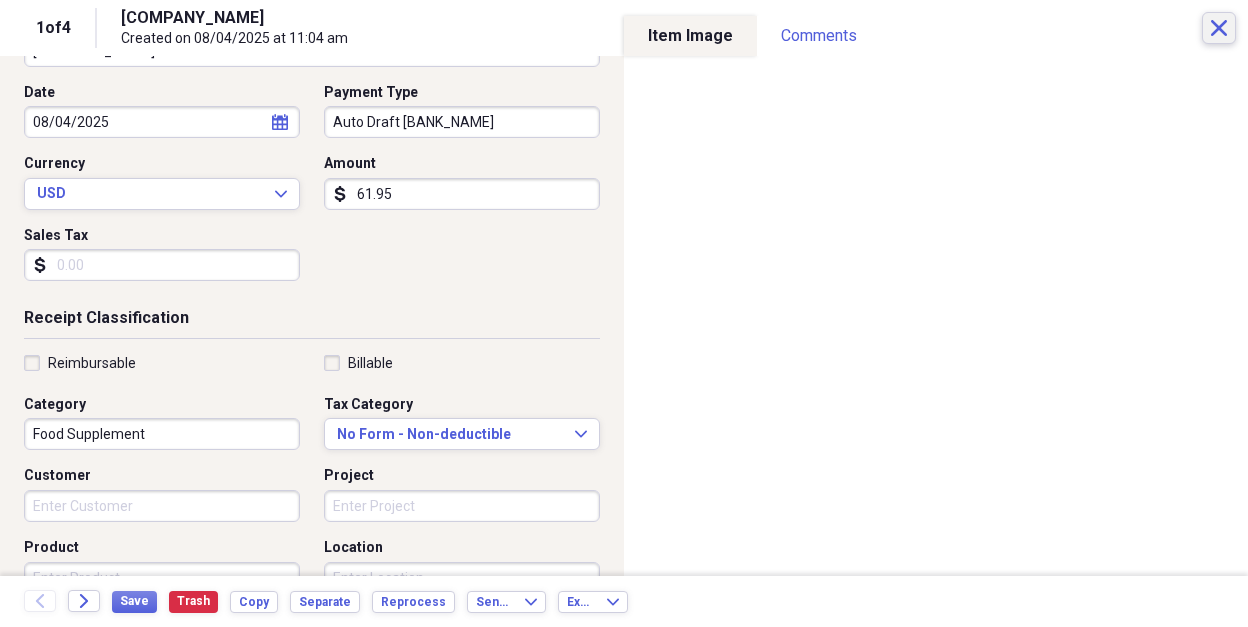 click 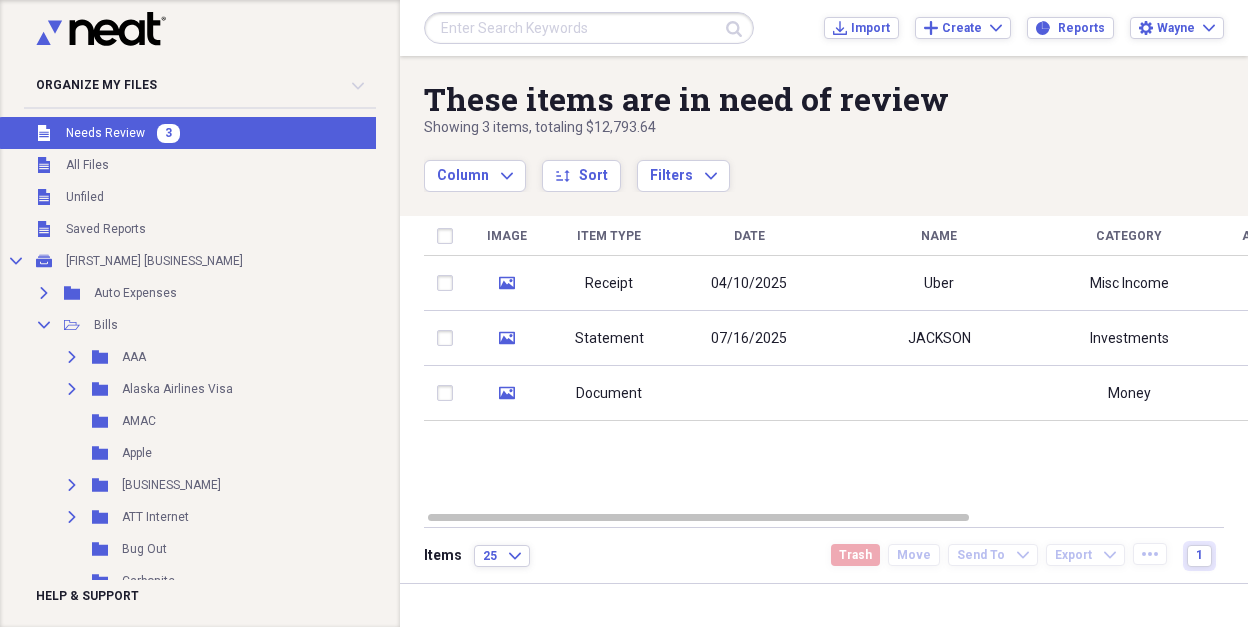 click on "Uber" at bounding box center (939, 283) 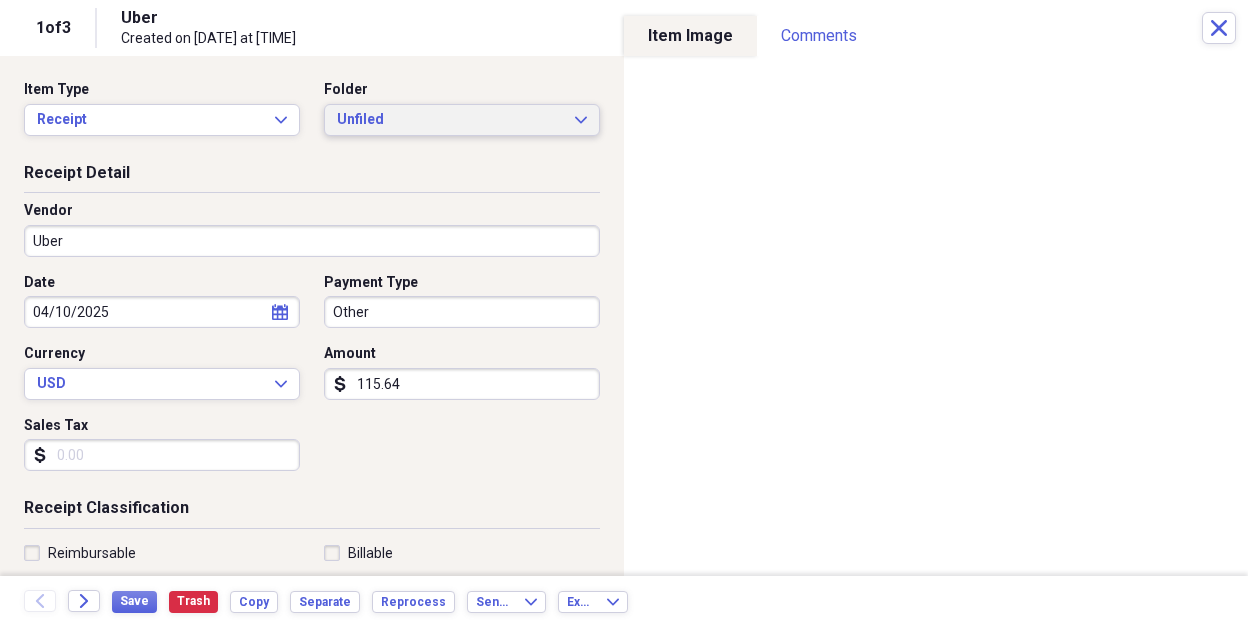 click on "Expand" 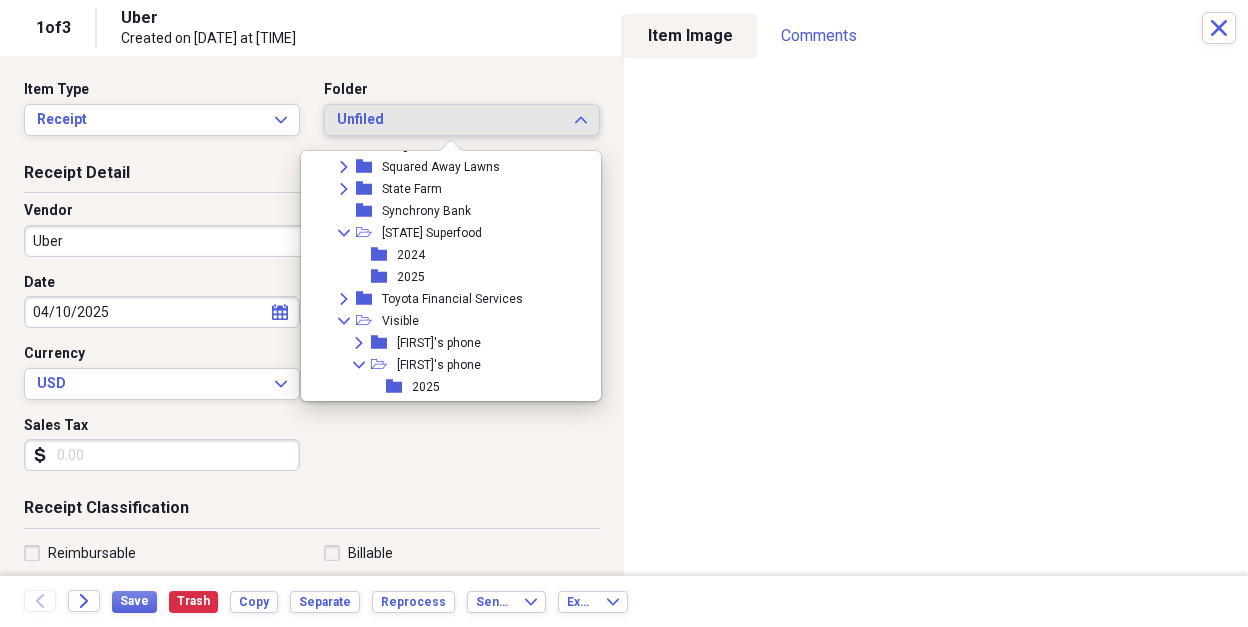 scroll, scrollTop: 781, scrollLeft: 0, axis: vertical 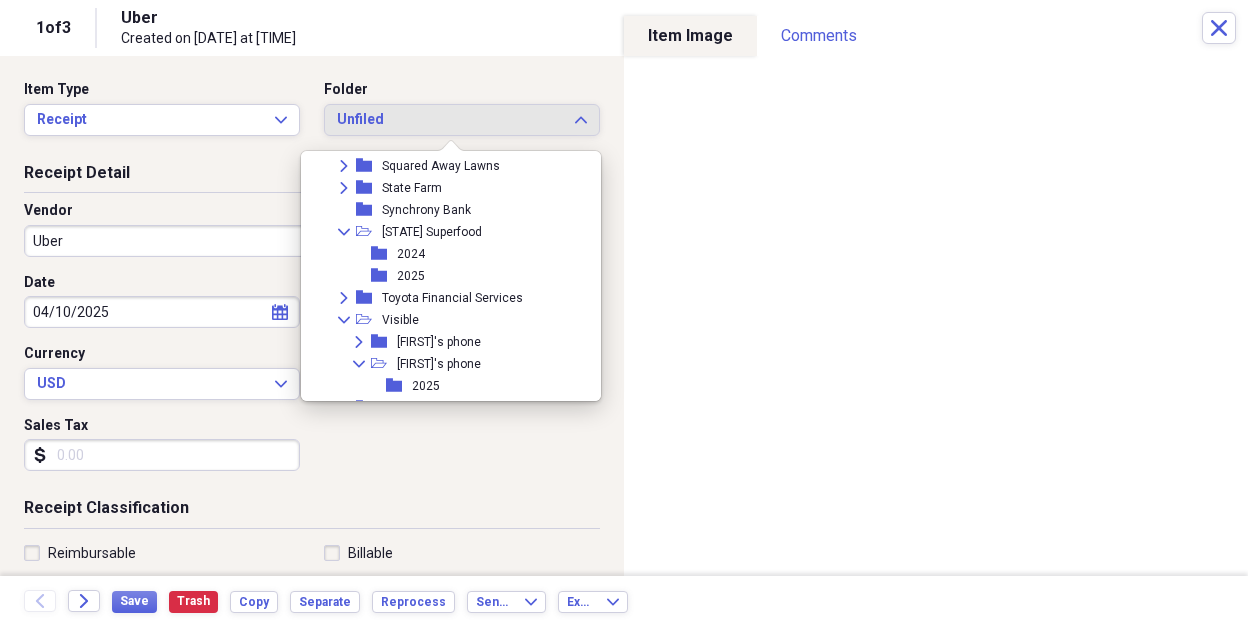click on "Collapse" 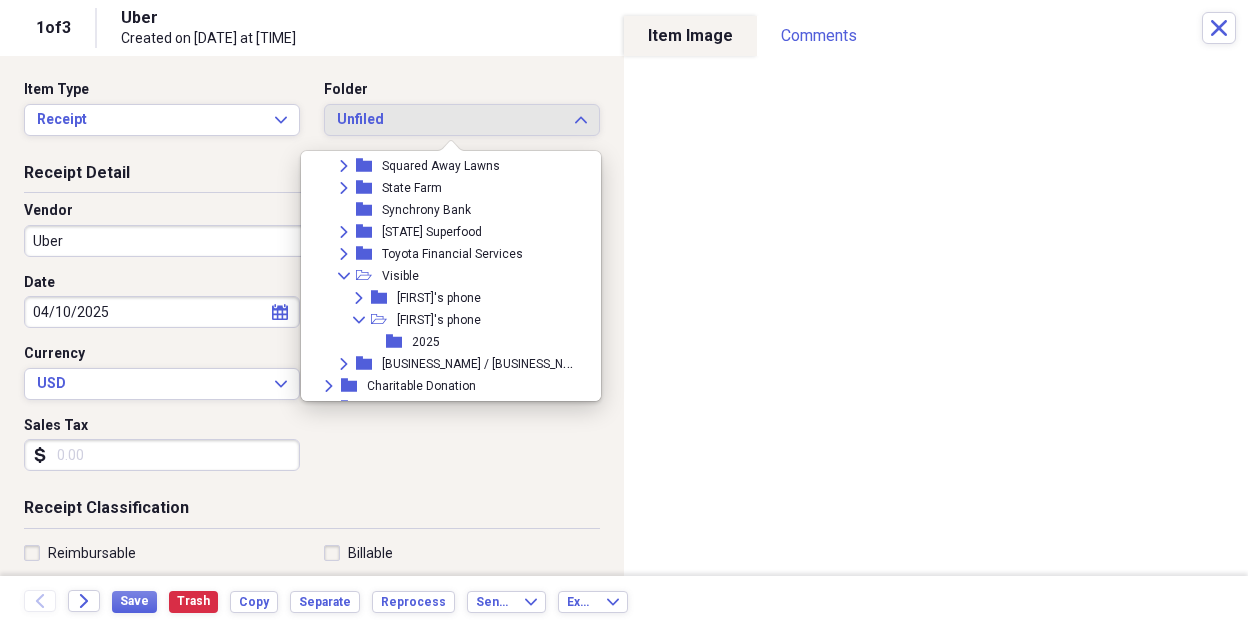 click on "Collapse" 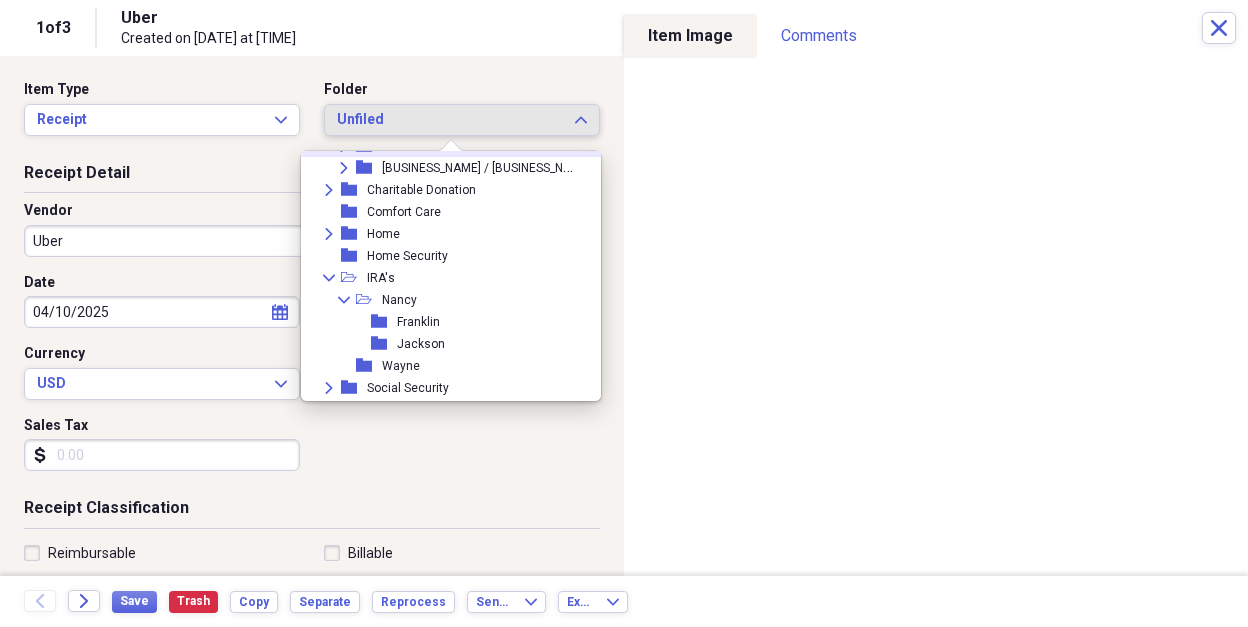 scroll, scrollTop: 921, scrollLeft: 0, axis: vertical 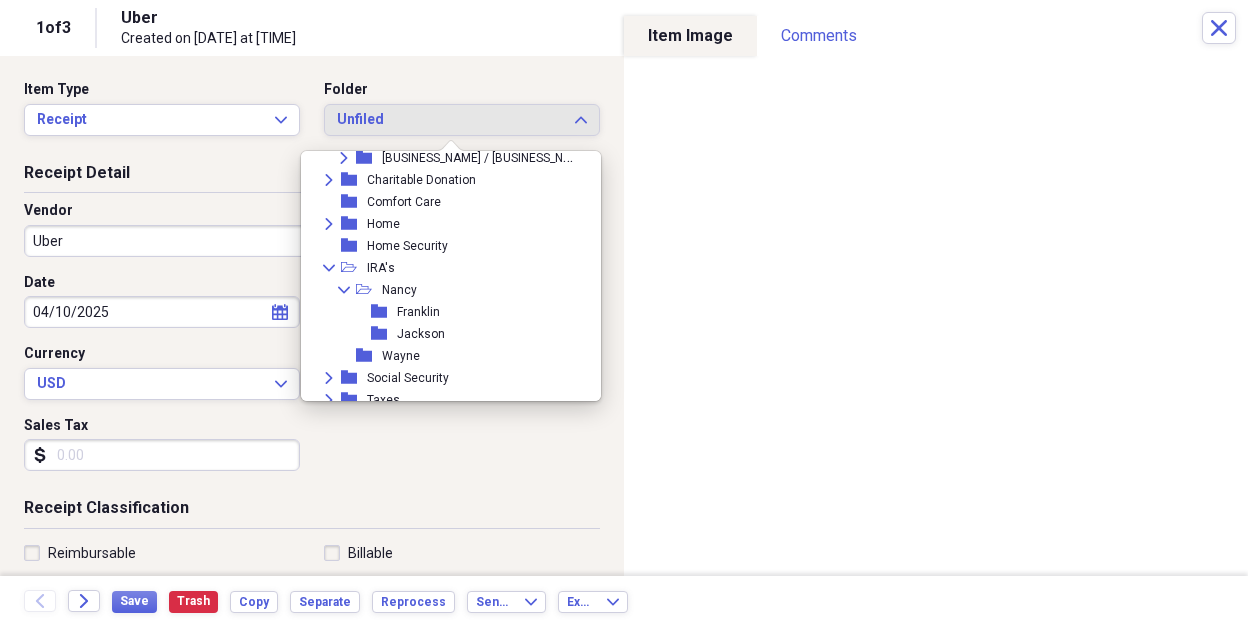 click on "Collapse" 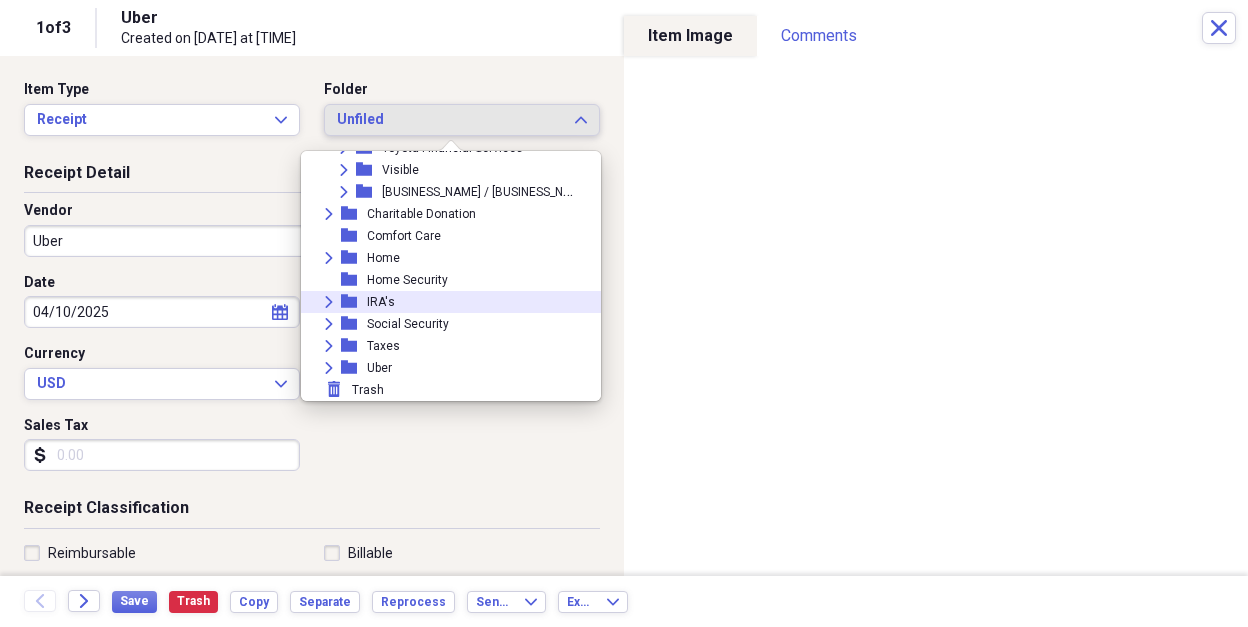 scroll, scrollTop: 887, scrollLeft: 0, axis: vertical 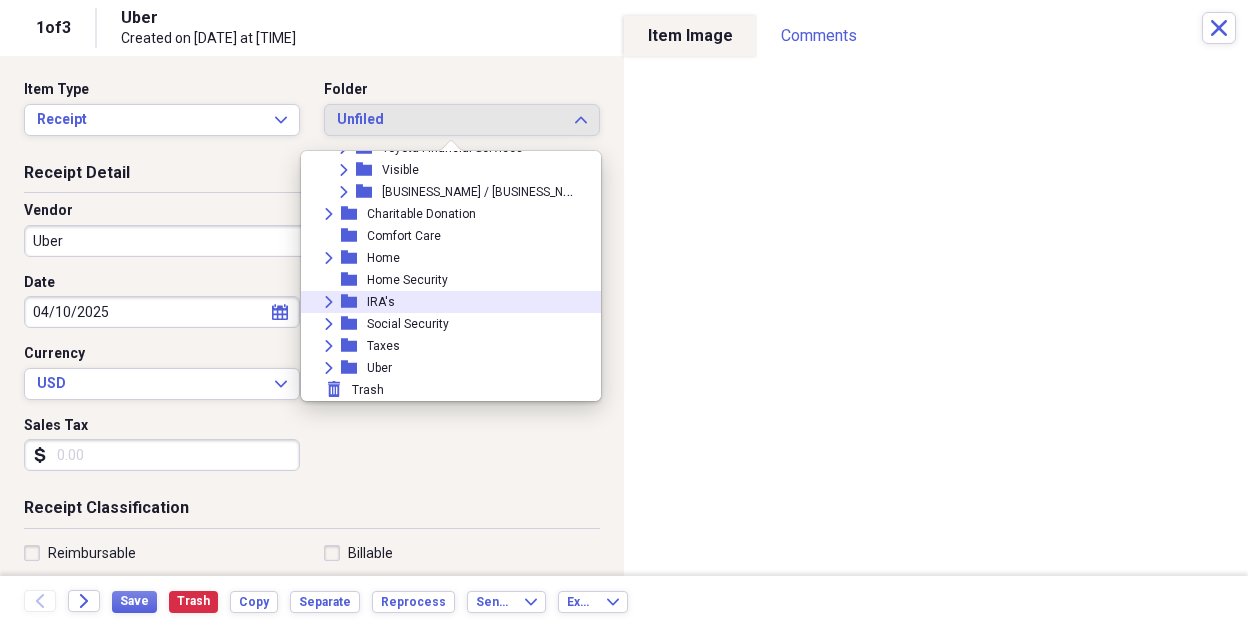 click on "Expand" 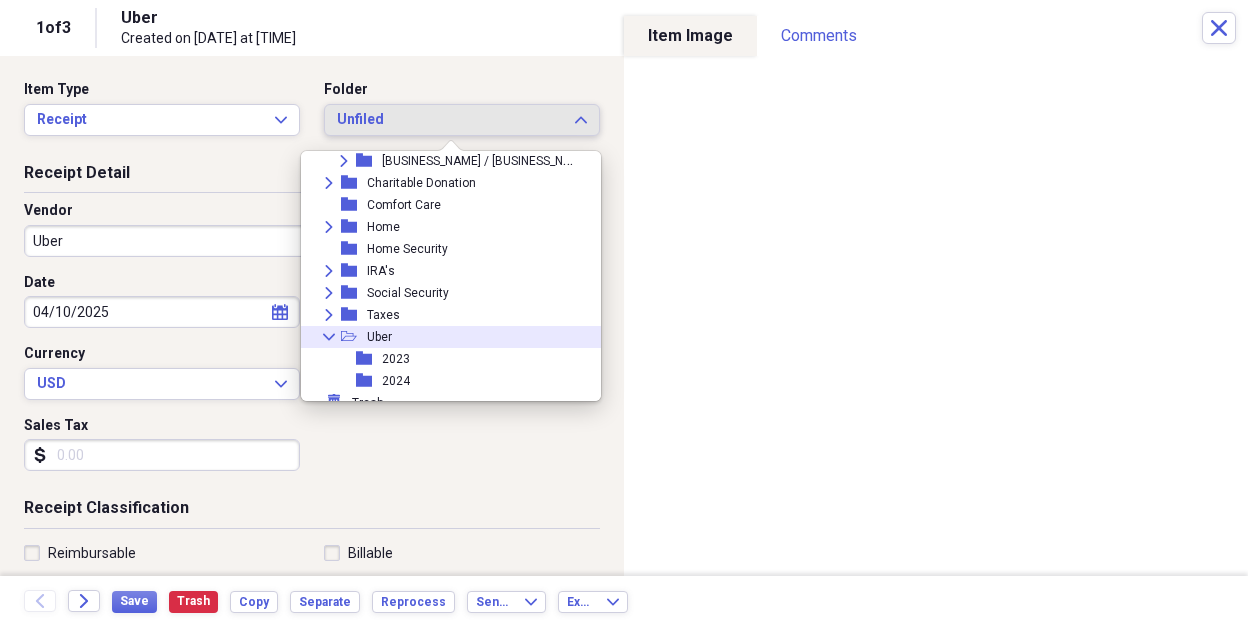 scroll, scrollTop: 931, scrollLeft: 0, axis: vertical 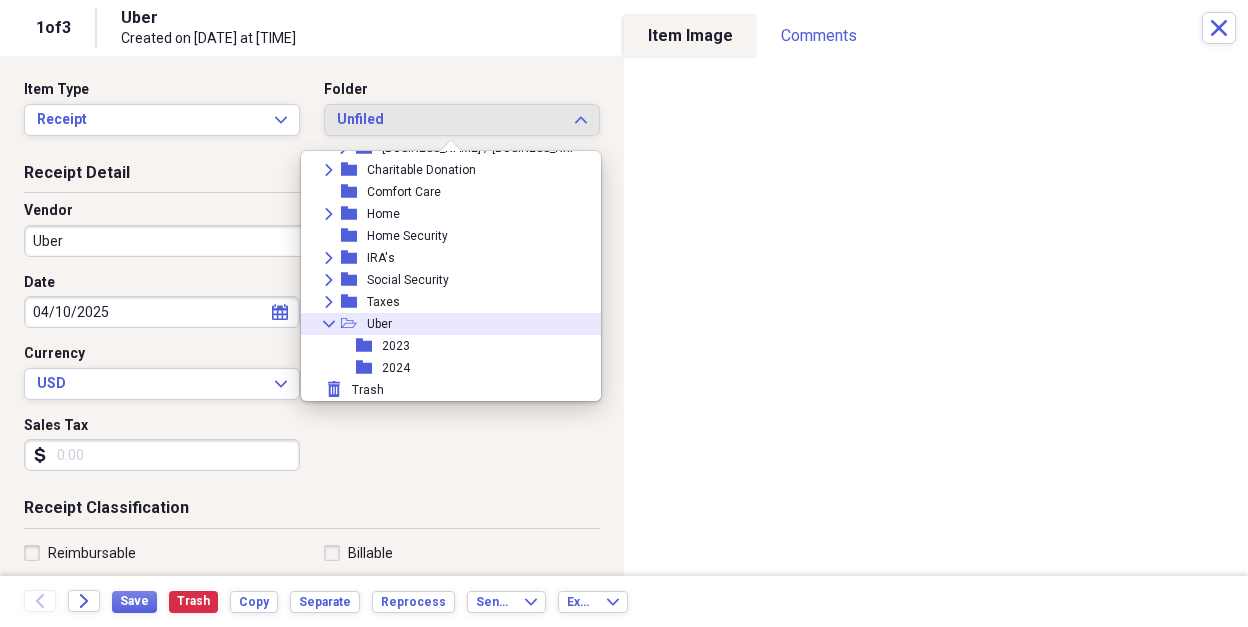 click on "folder" at bounding box center (369, 368) 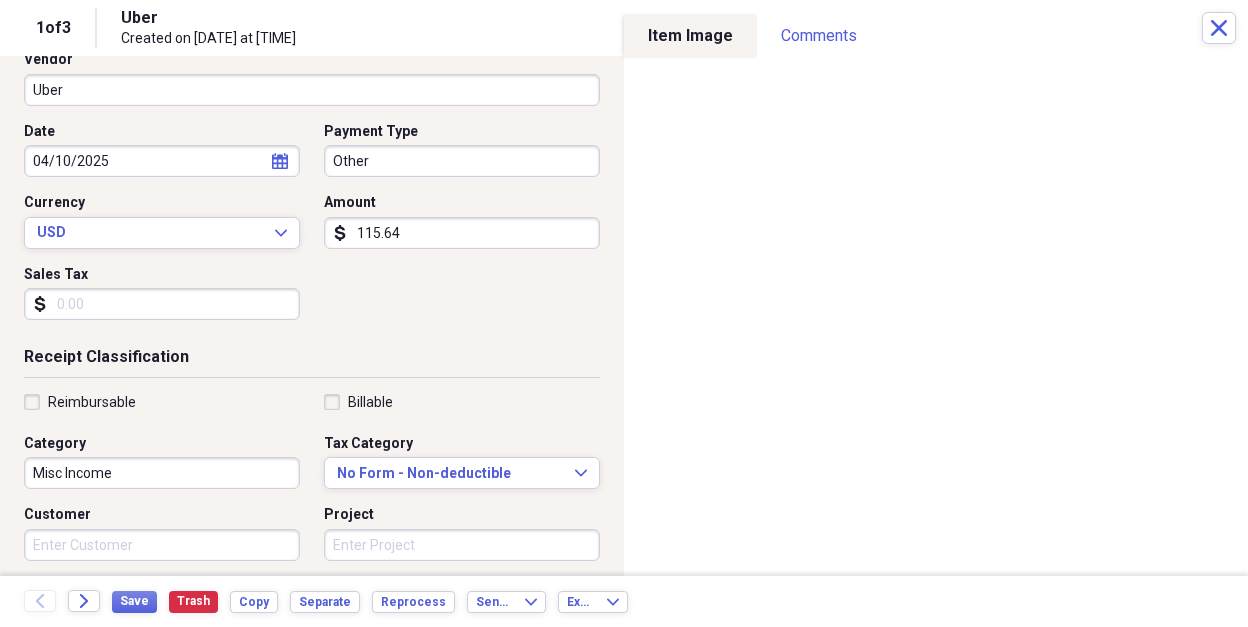 scroll, scrollTop: 184, scrollLeft: 0, axis: vertical 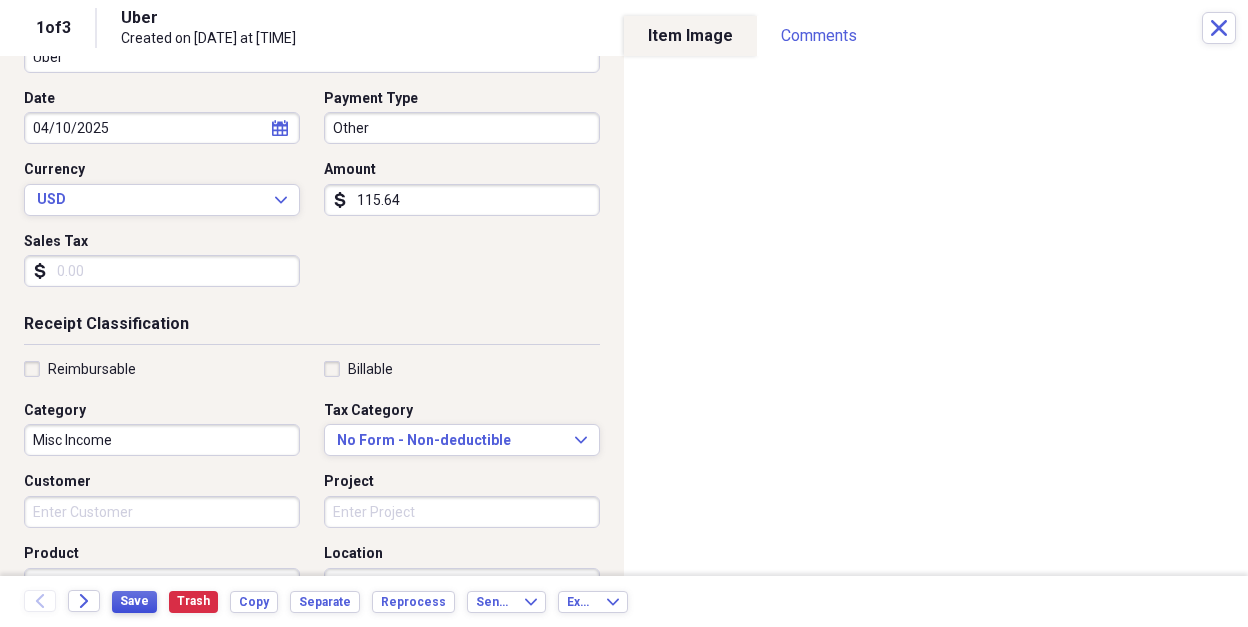 click on "Save" at bounding box center [134, 601] 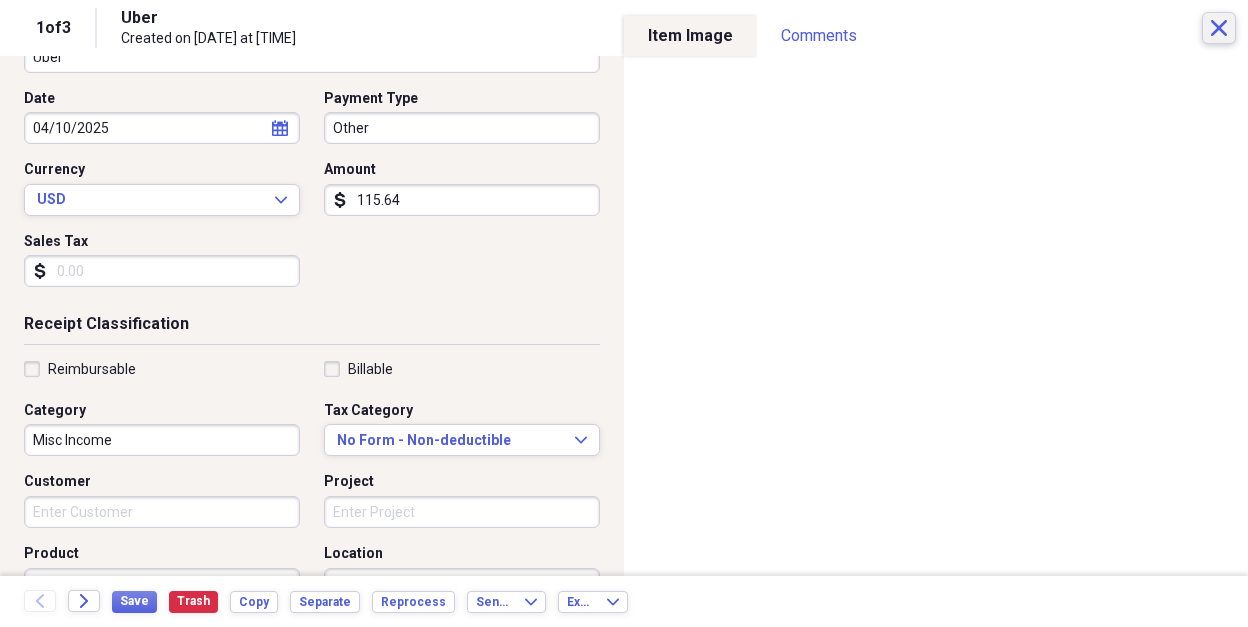 click 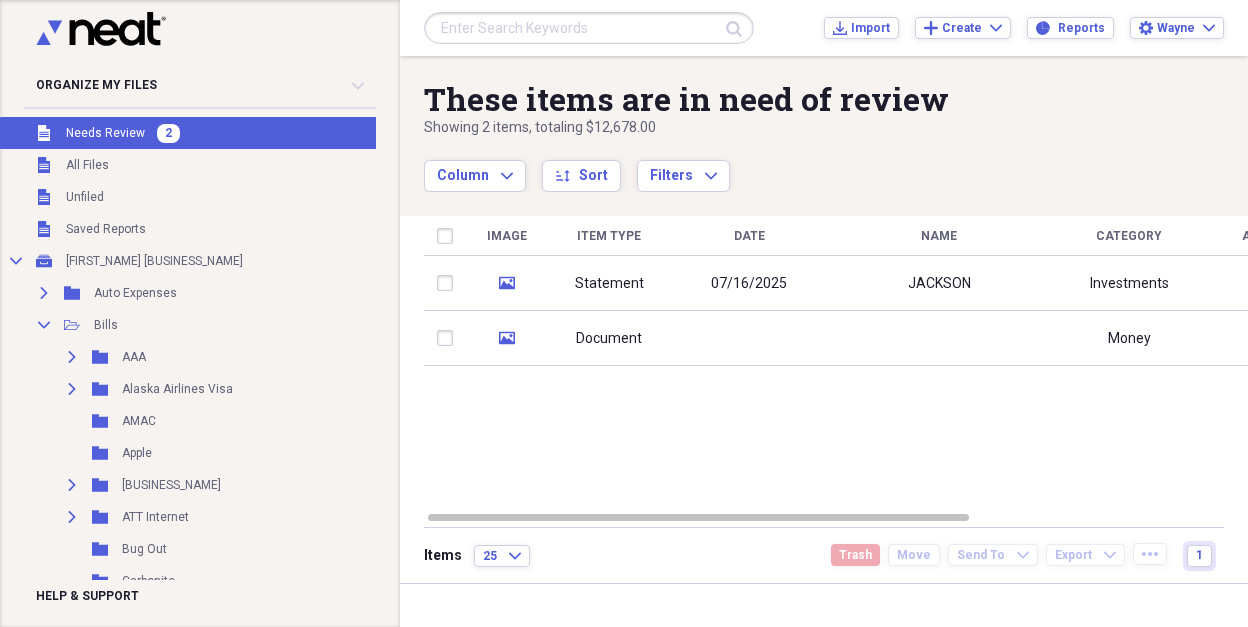 click on "JACKSON" at bounding box center (939, 283) 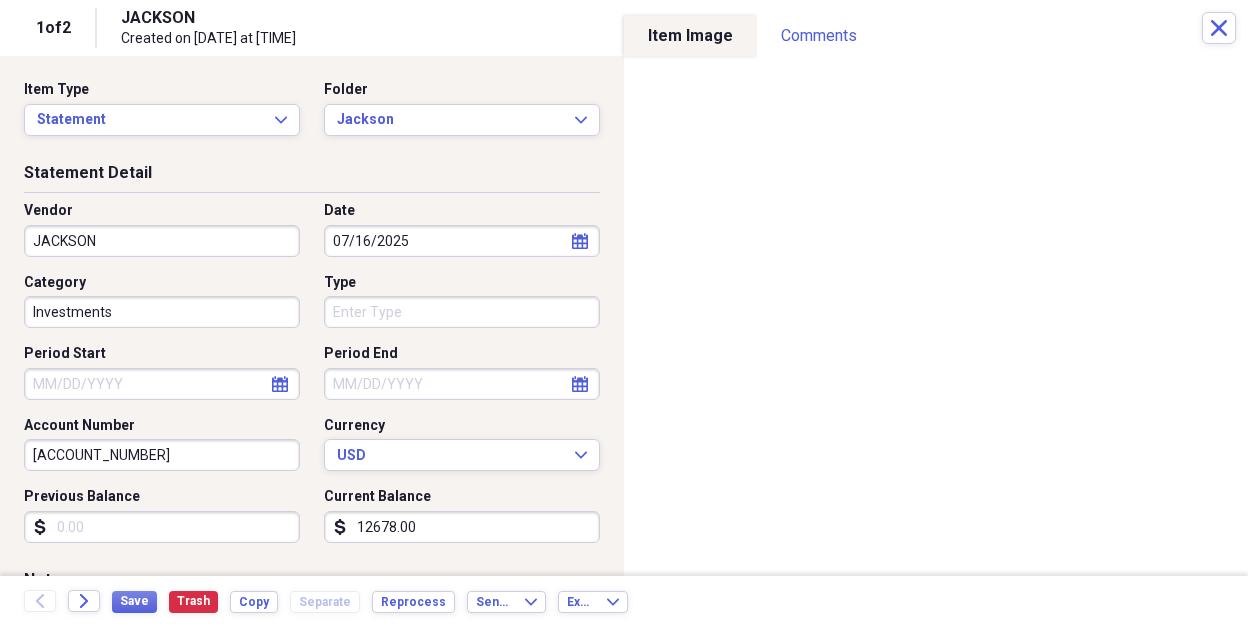 click on "JACKSON" at bounding box center [162, 241] 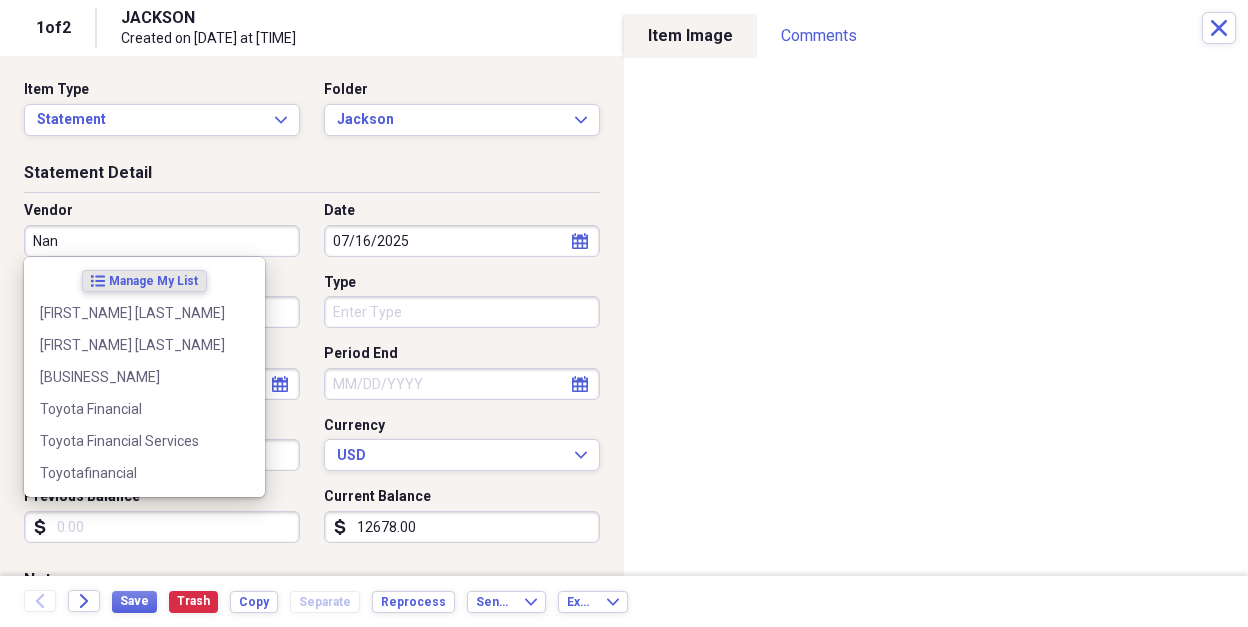click on "[FIRST_NAME] [LAST_NAME]" at bounding box center (132, 345) 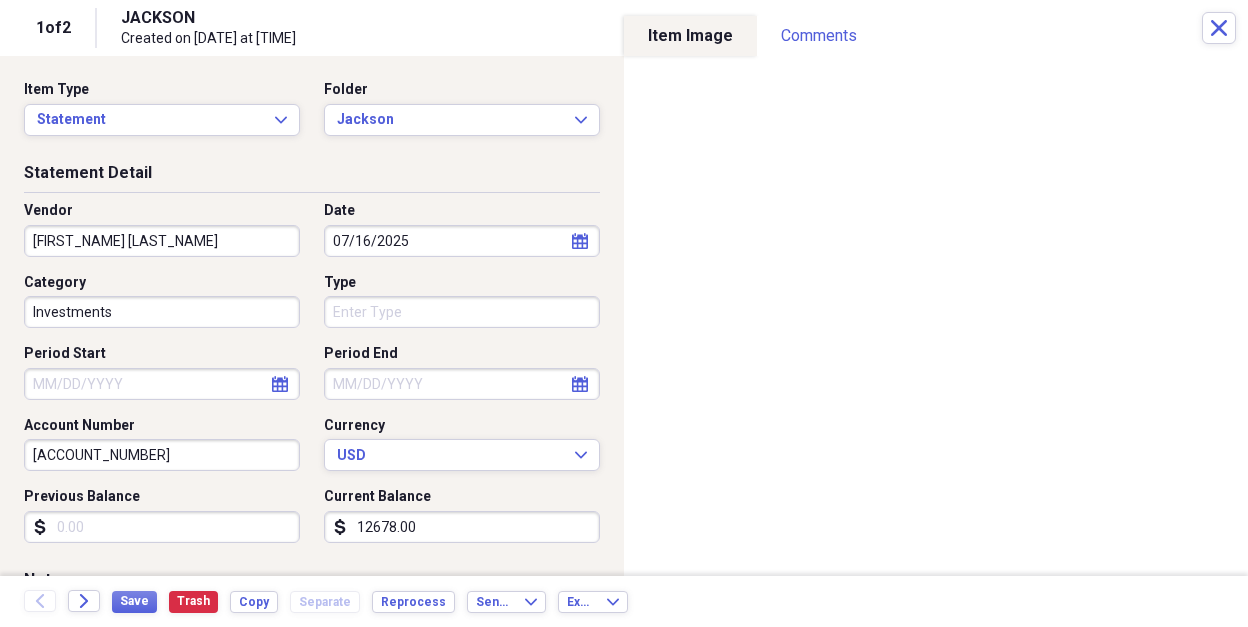 click on "Type" at bounding box center [462, 312] 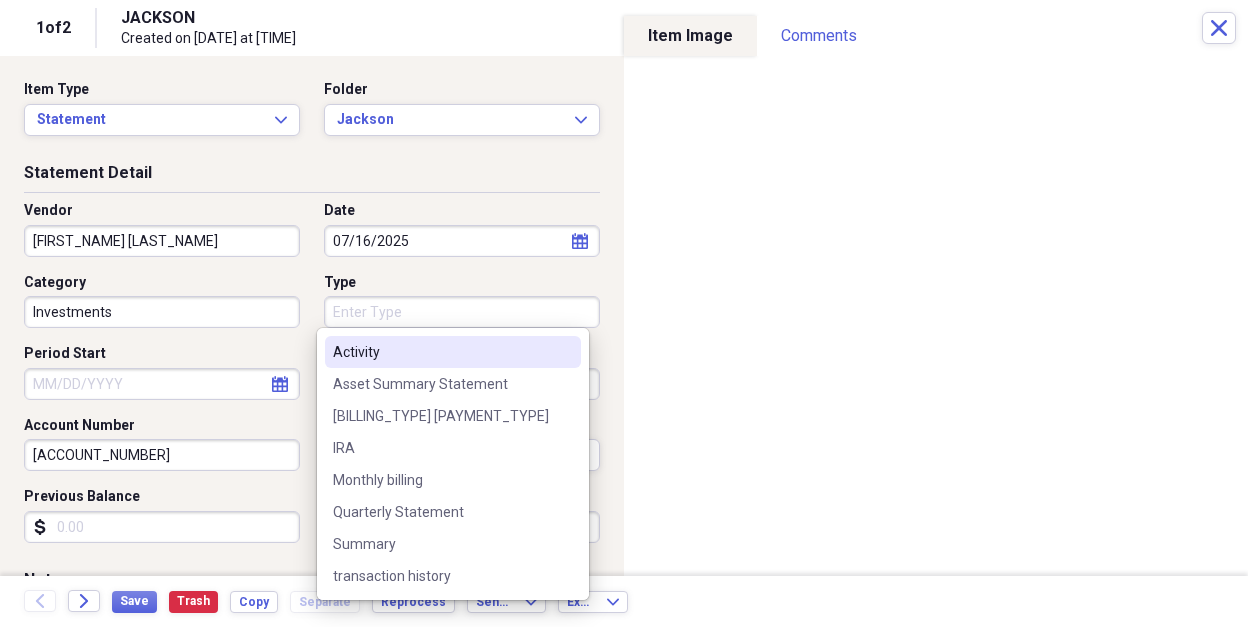 click on "IRA" at bounding box center (441, 448) 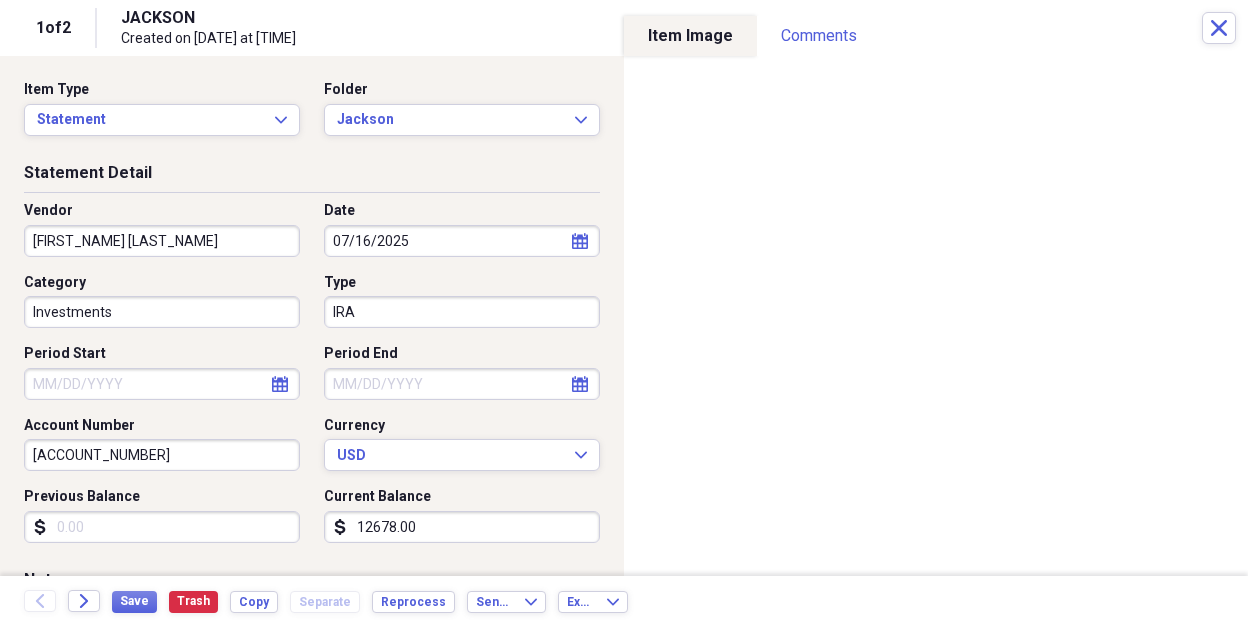 click on "12678.00" at bounding box center (462, 527) 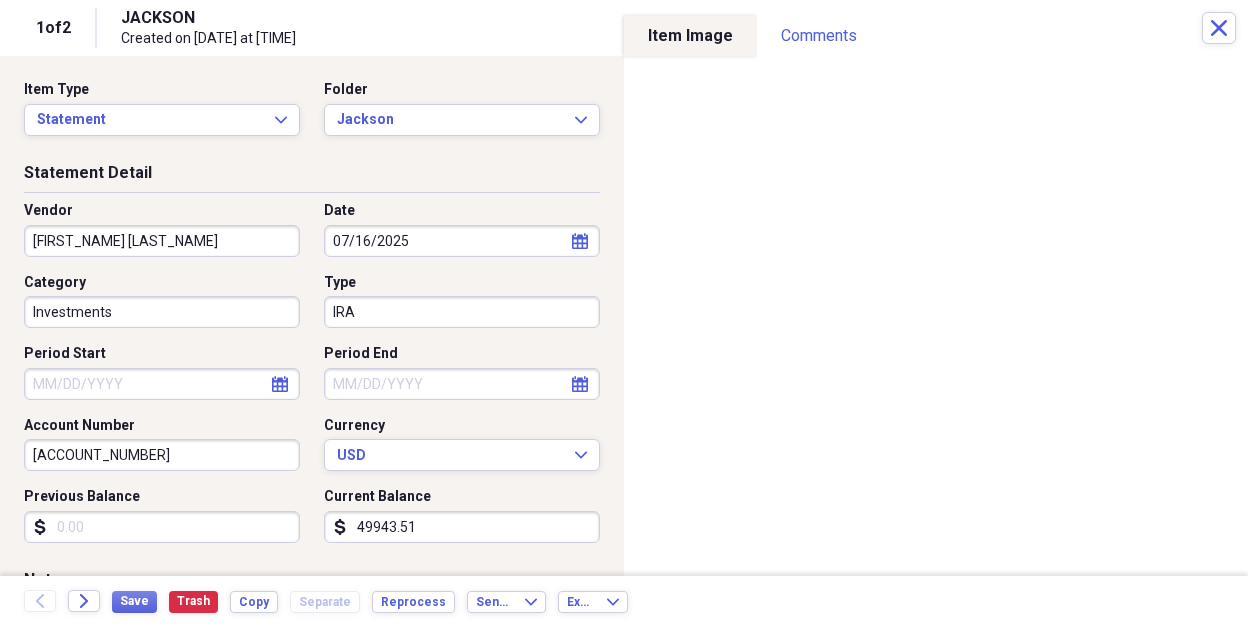 type on "49943.51" 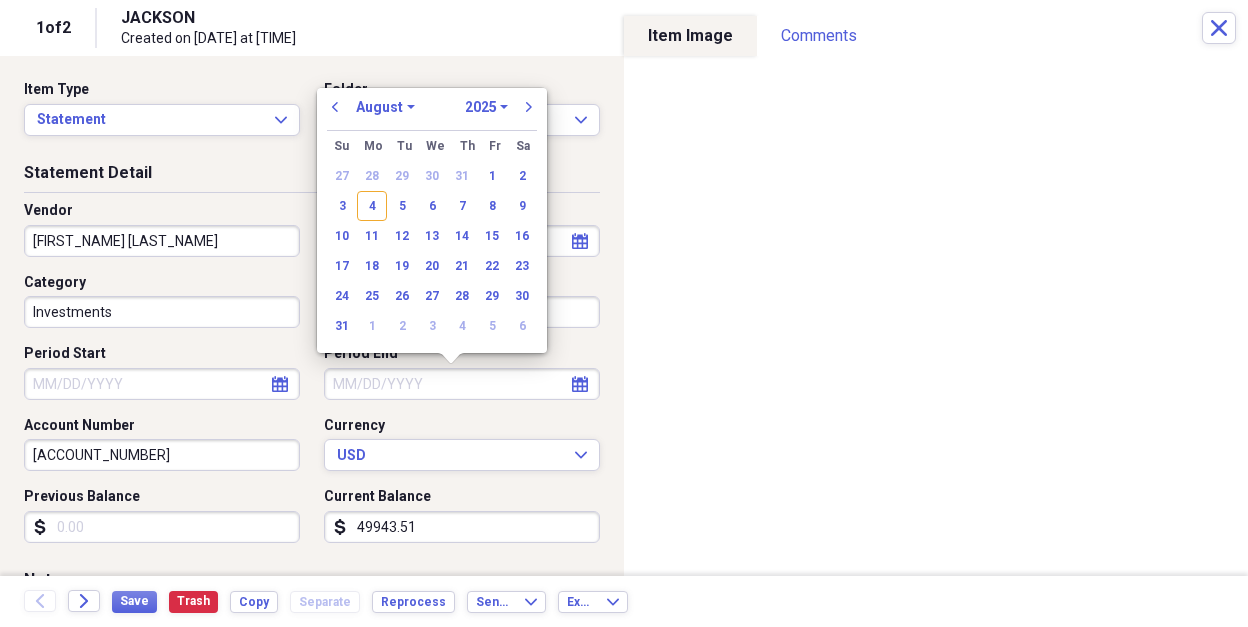 click on "previous" at bounding box center [335, 107] 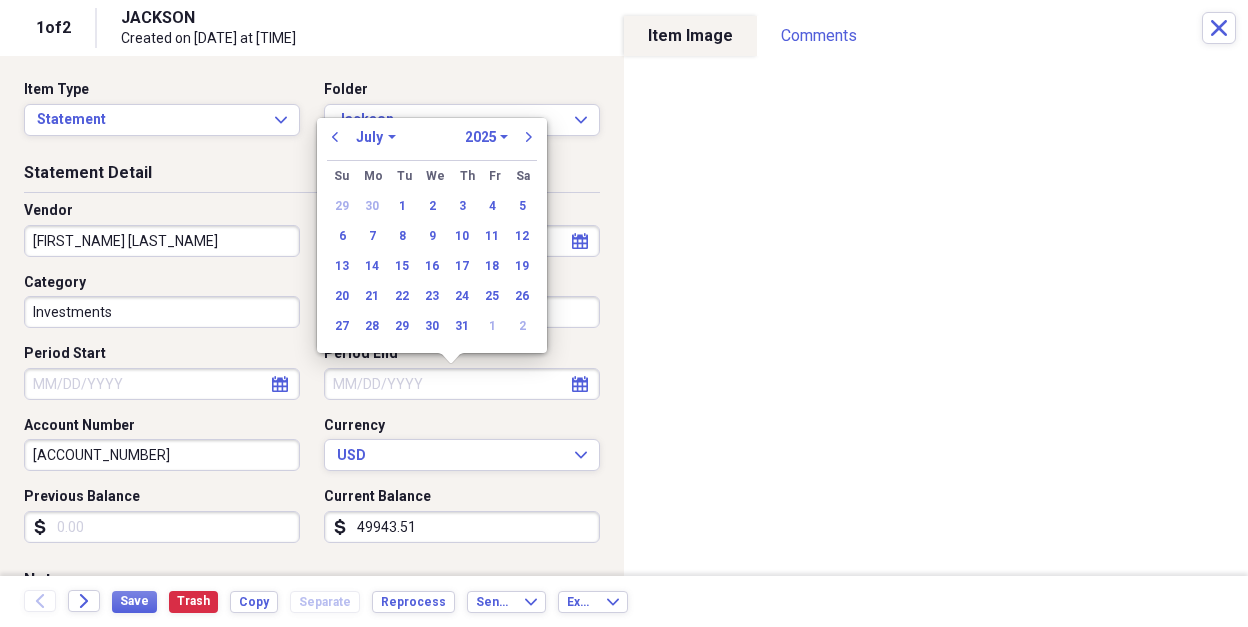 click on "31" at bounding box center [462, 326] 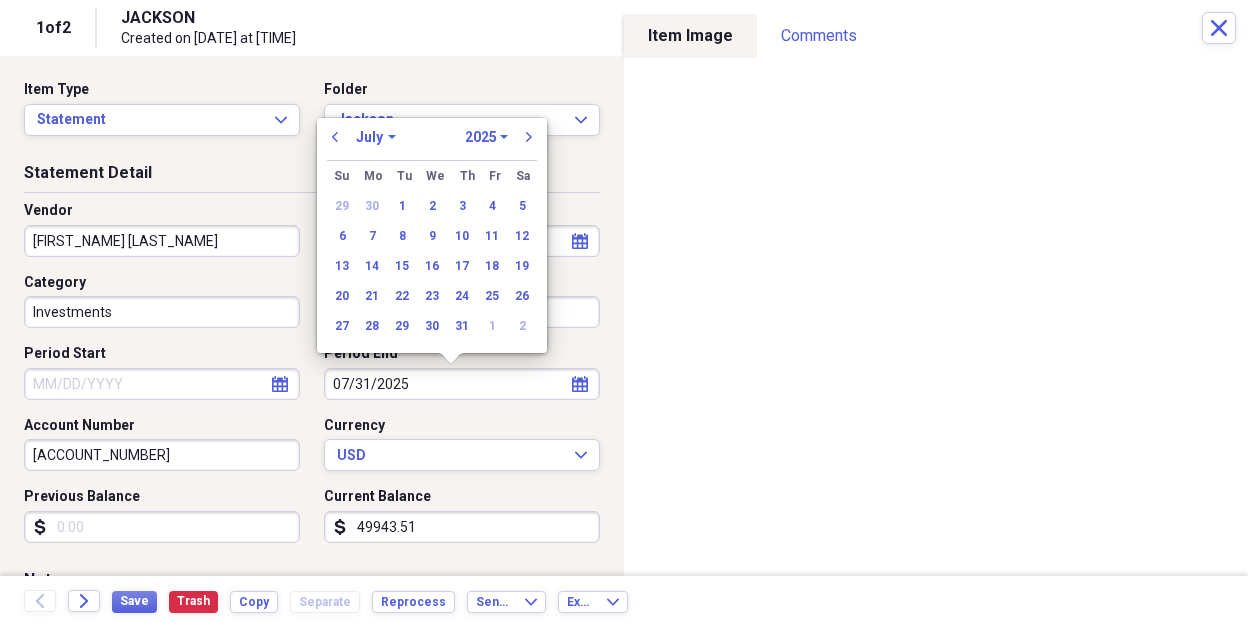 type on "07/31/2025" 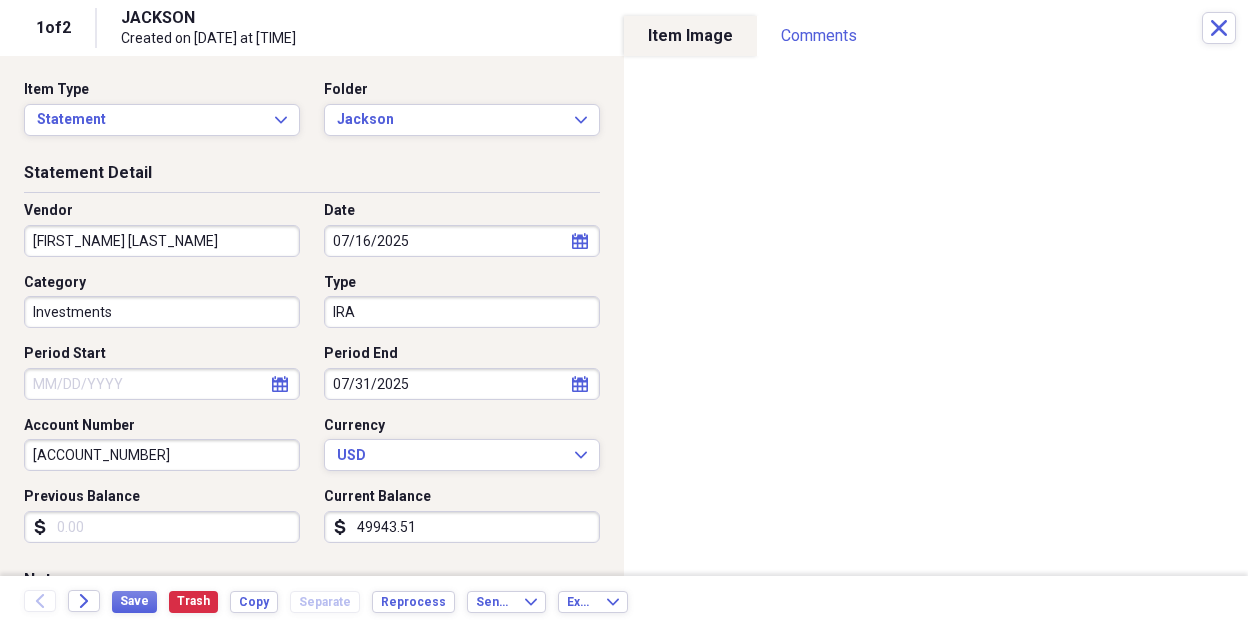 click 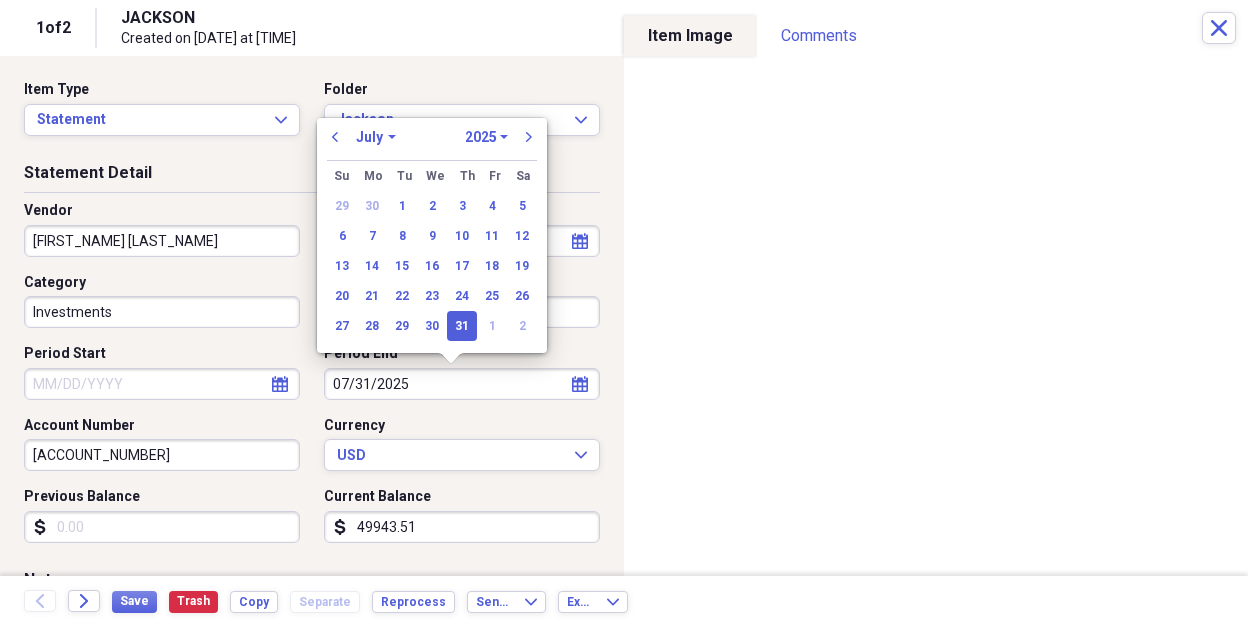 click on "16" at bounding box center (432, 266) 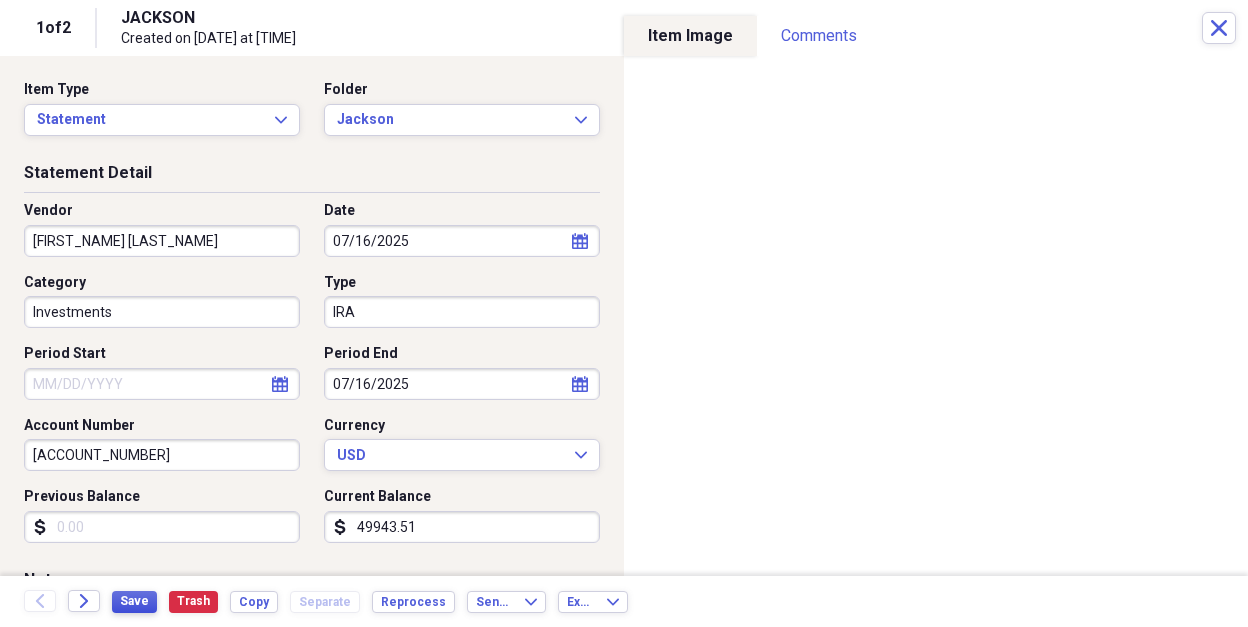 click on "Save" at bounding box center (134, 602) 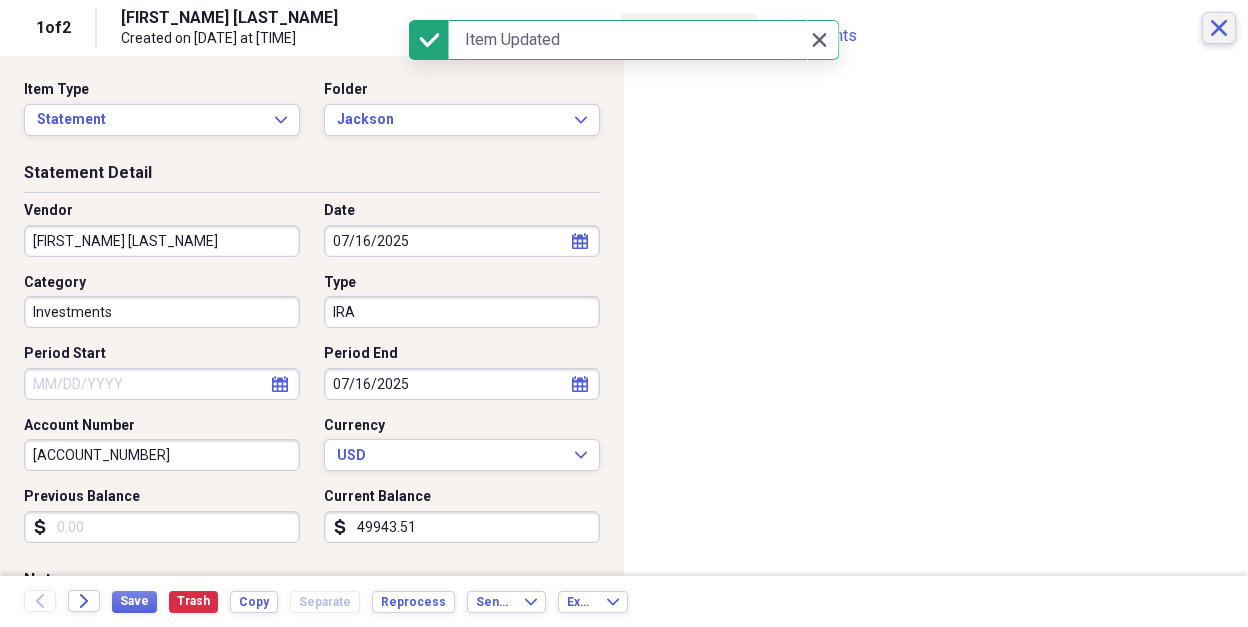 click on "Close" 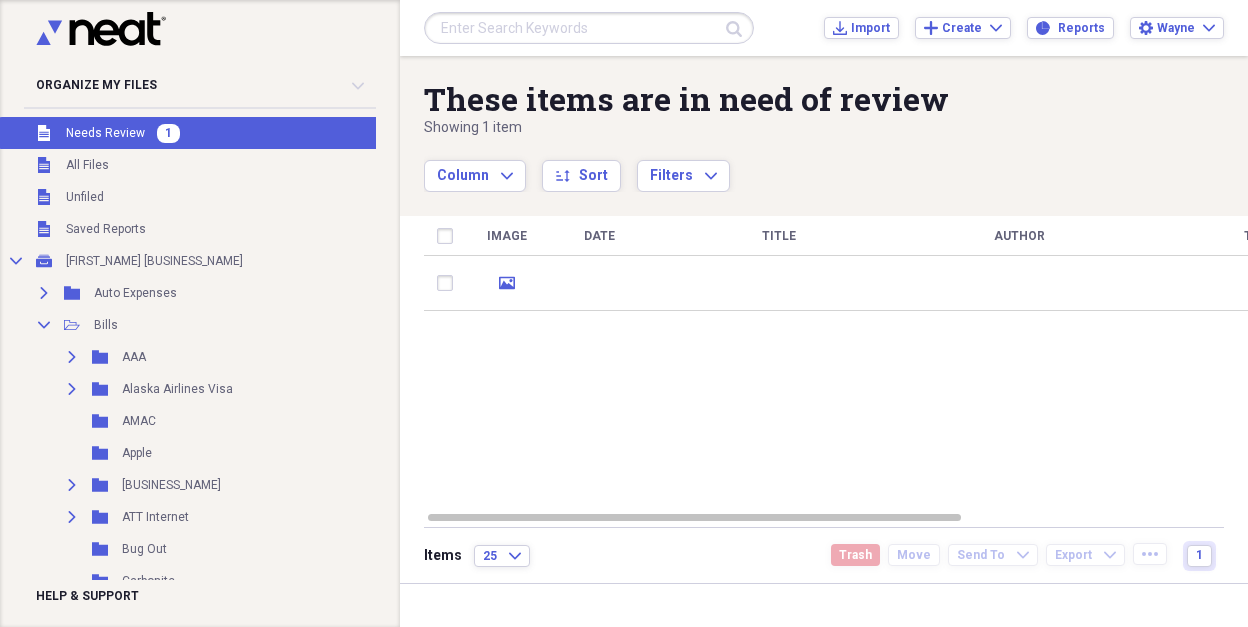 click at bounding box center [1019, 283] 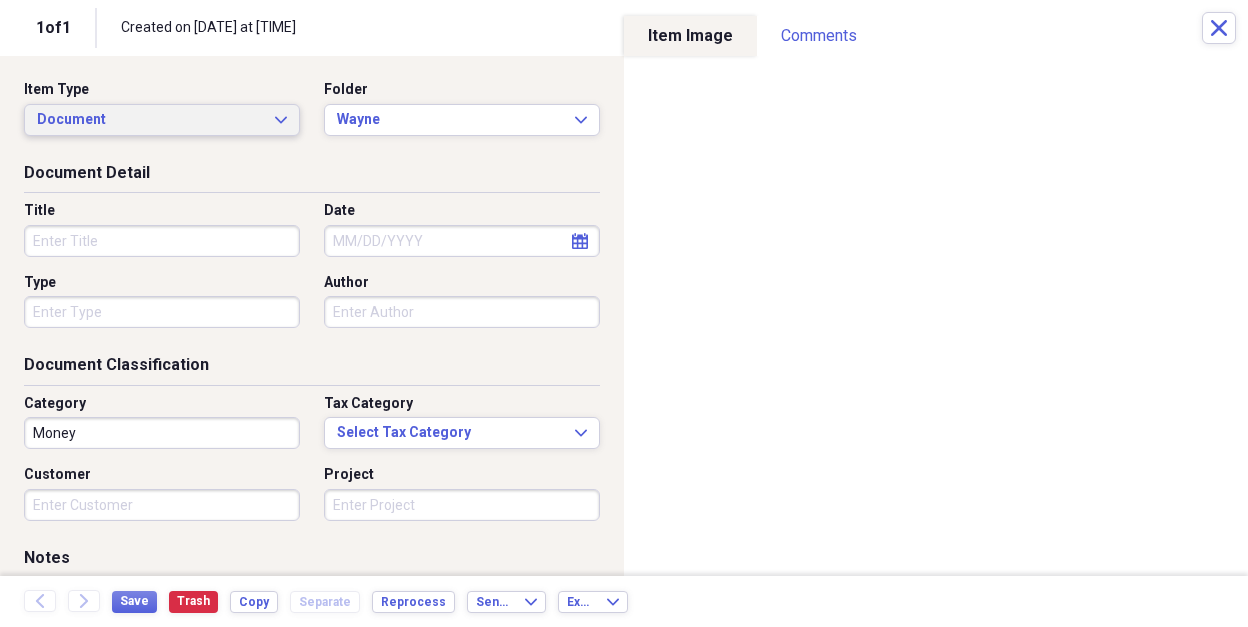 click on "Expand" 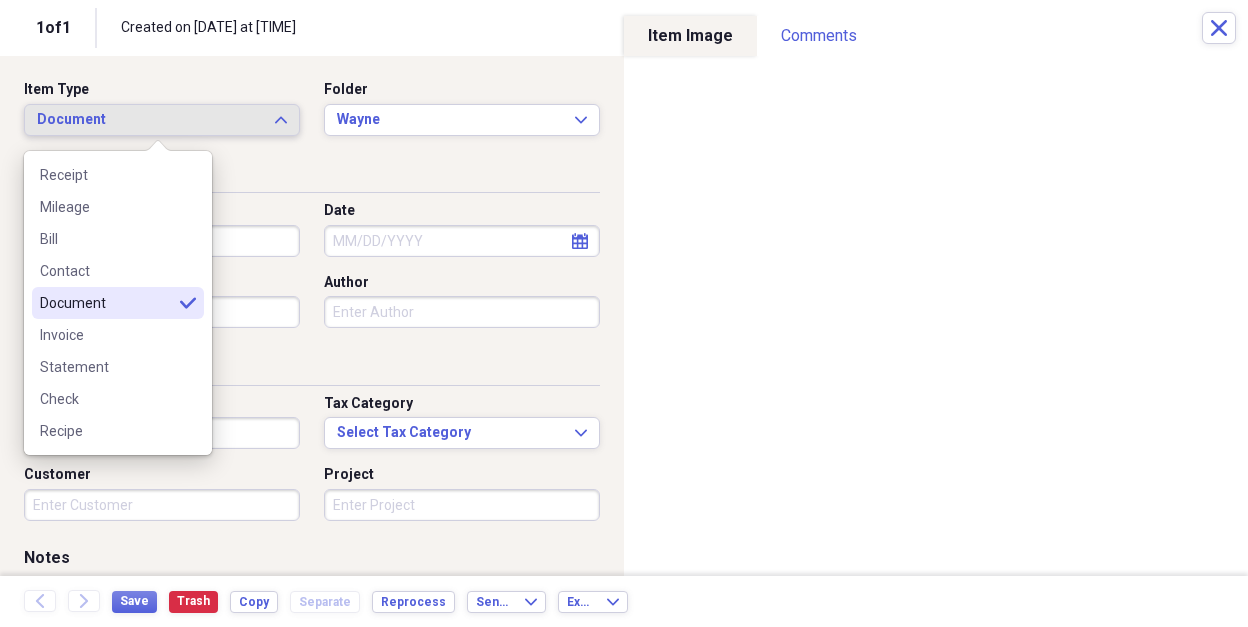 click on "Statement" at bounding box center [106, 367] 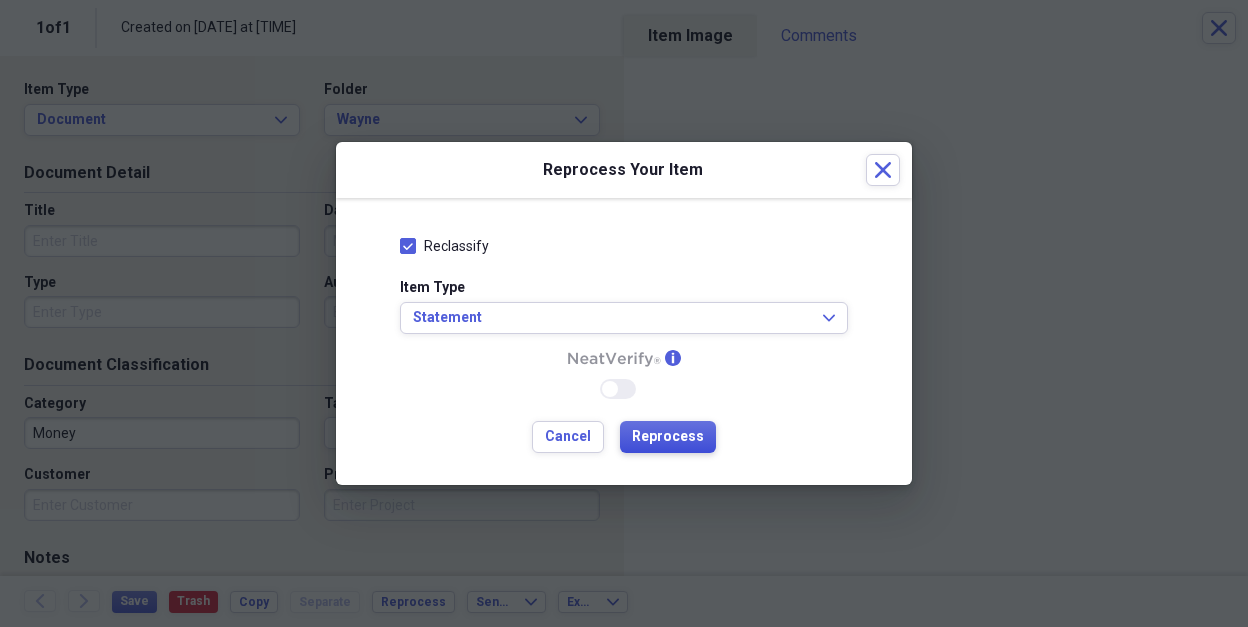 click on "Reprocess" at bounding box center (668, 437) 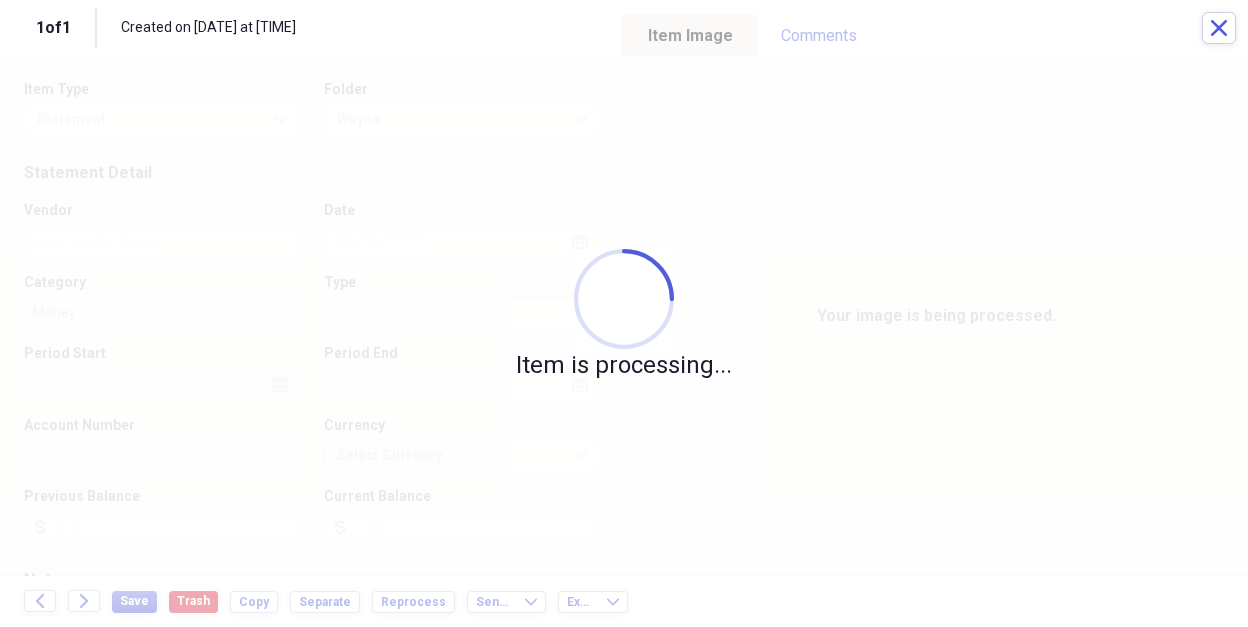 type on "[ACCOUNT_NUMBER]" 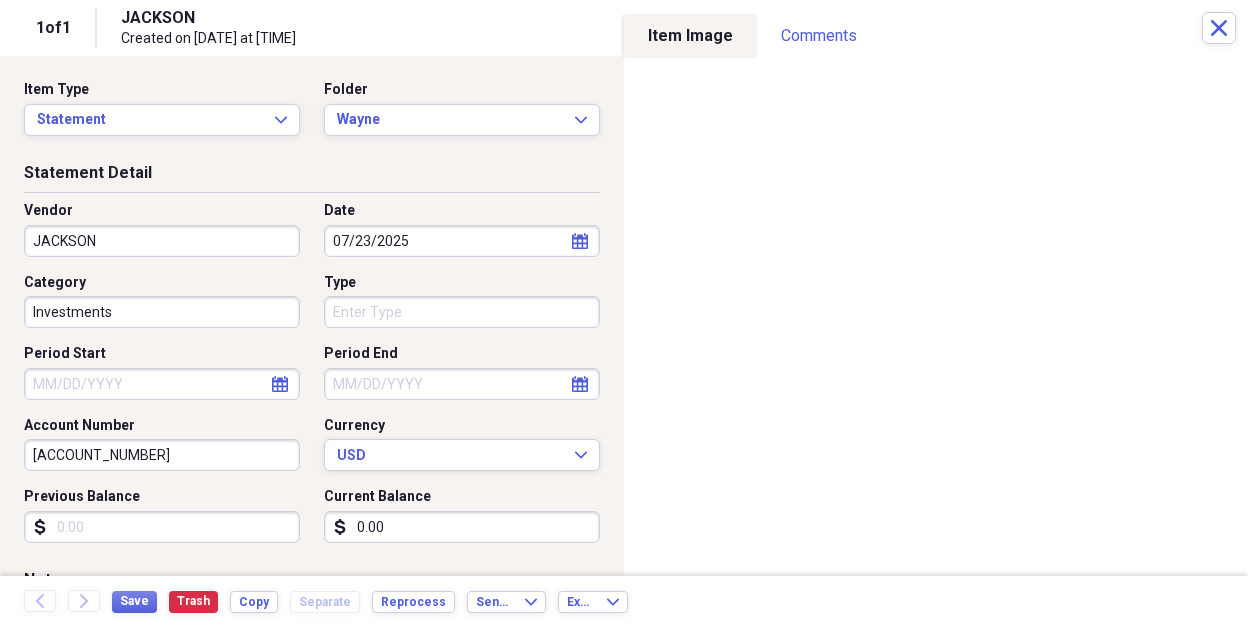 type on "JACKSON" 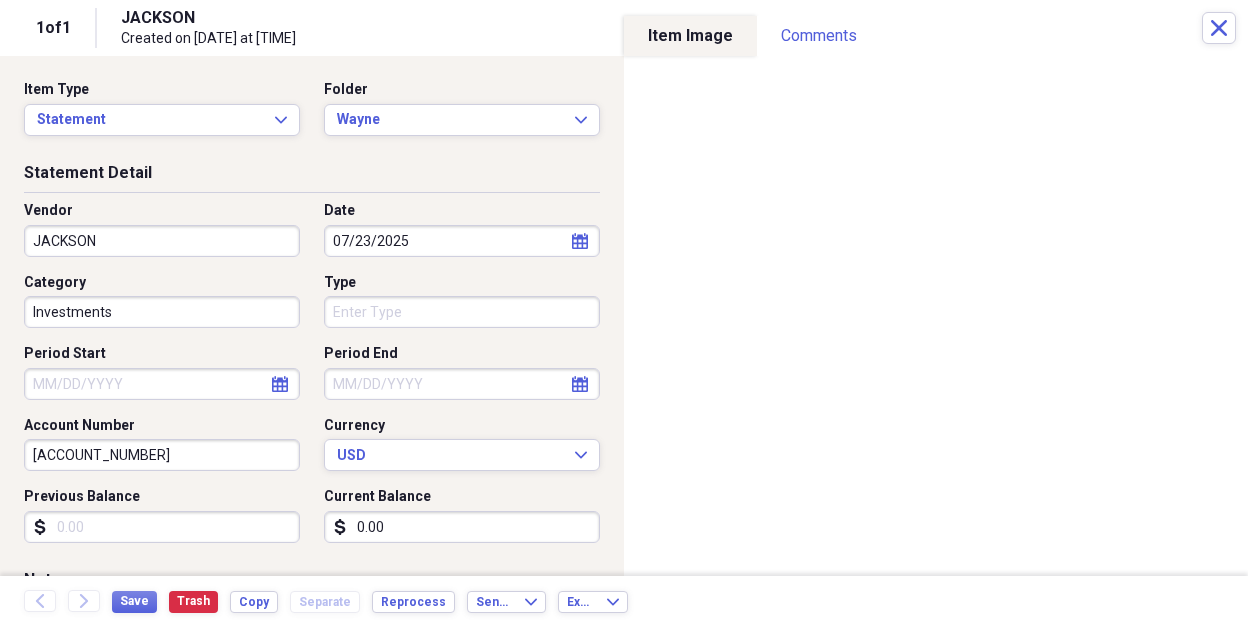 click on "Type" at bounding box center (462, 312) 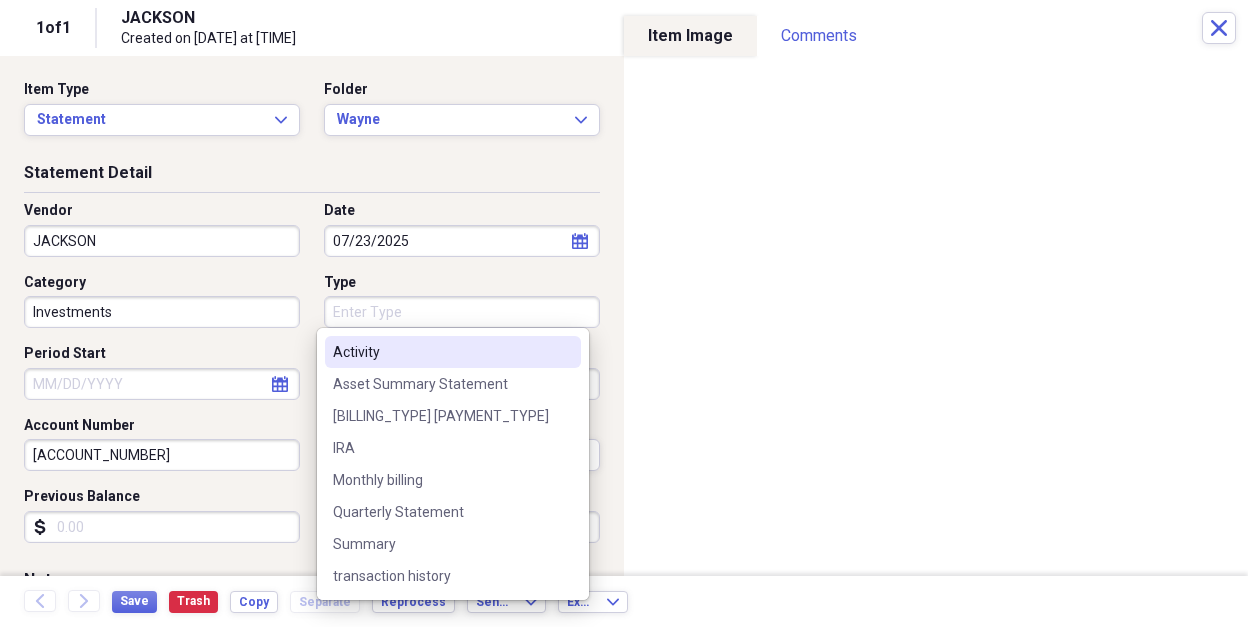 click on "IRA" at bounding box center [441, 448] 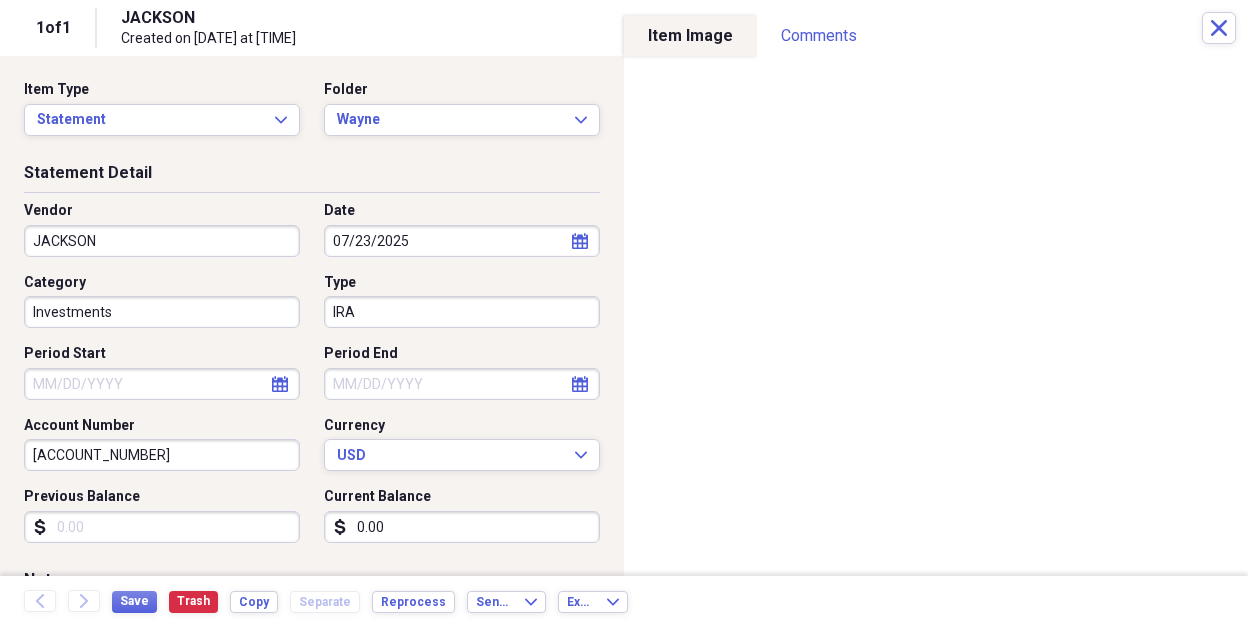 click 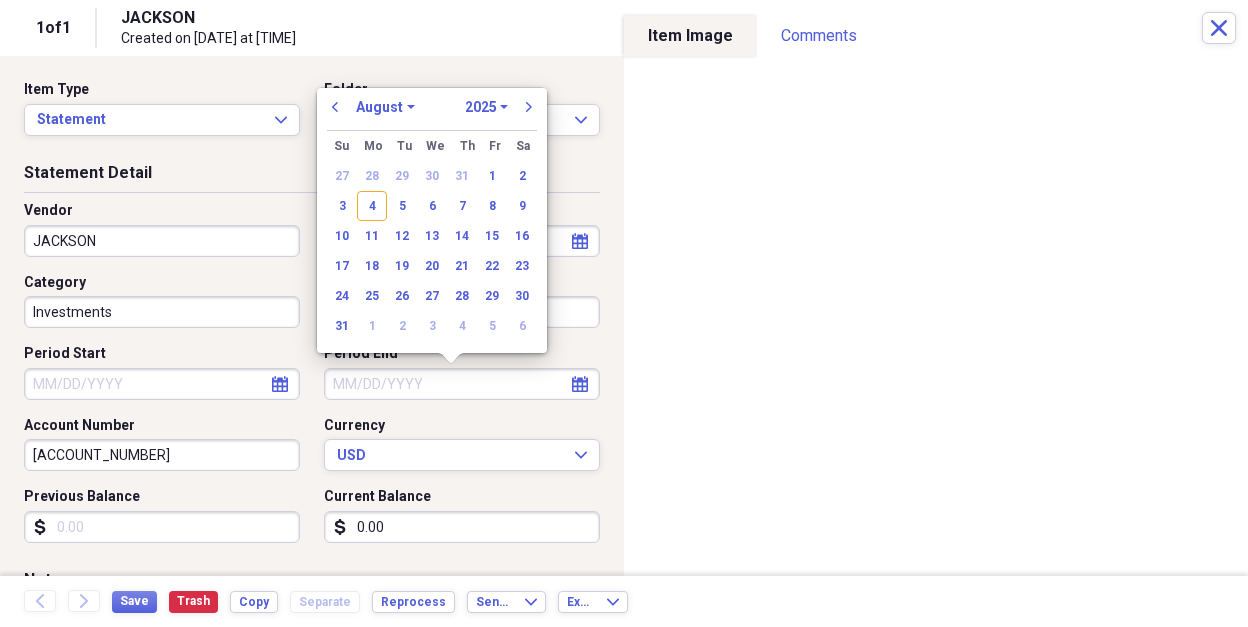 click on "previous" at bounding box center (335, 107) 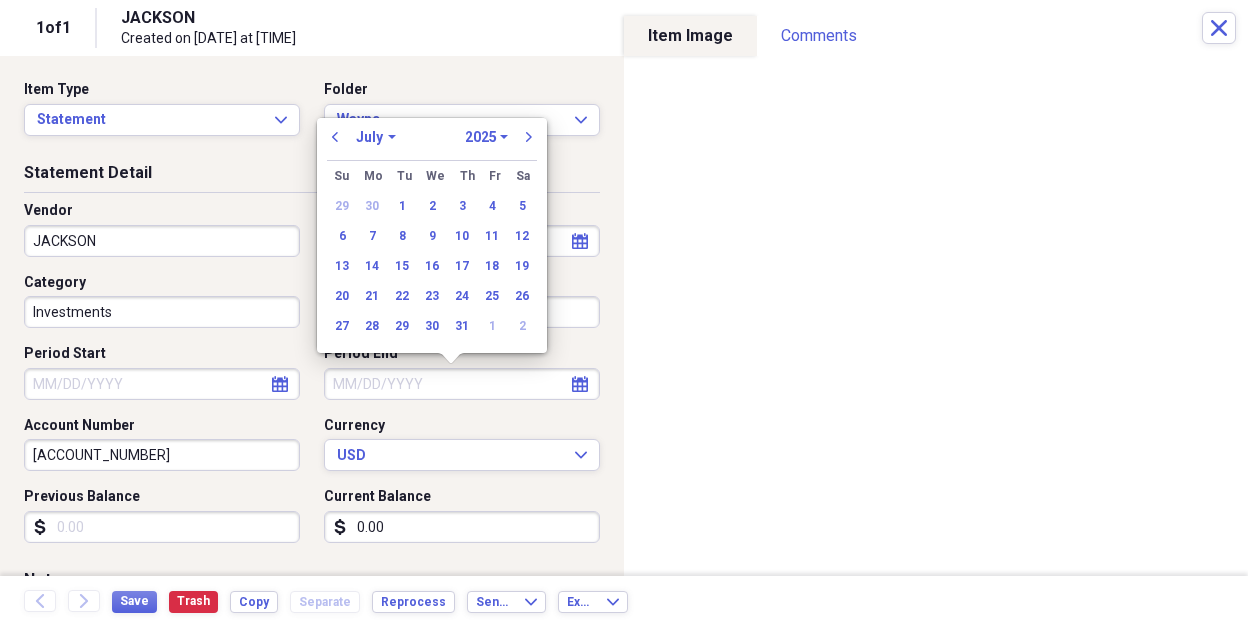 click on "23" at bounding box center [432, 296] 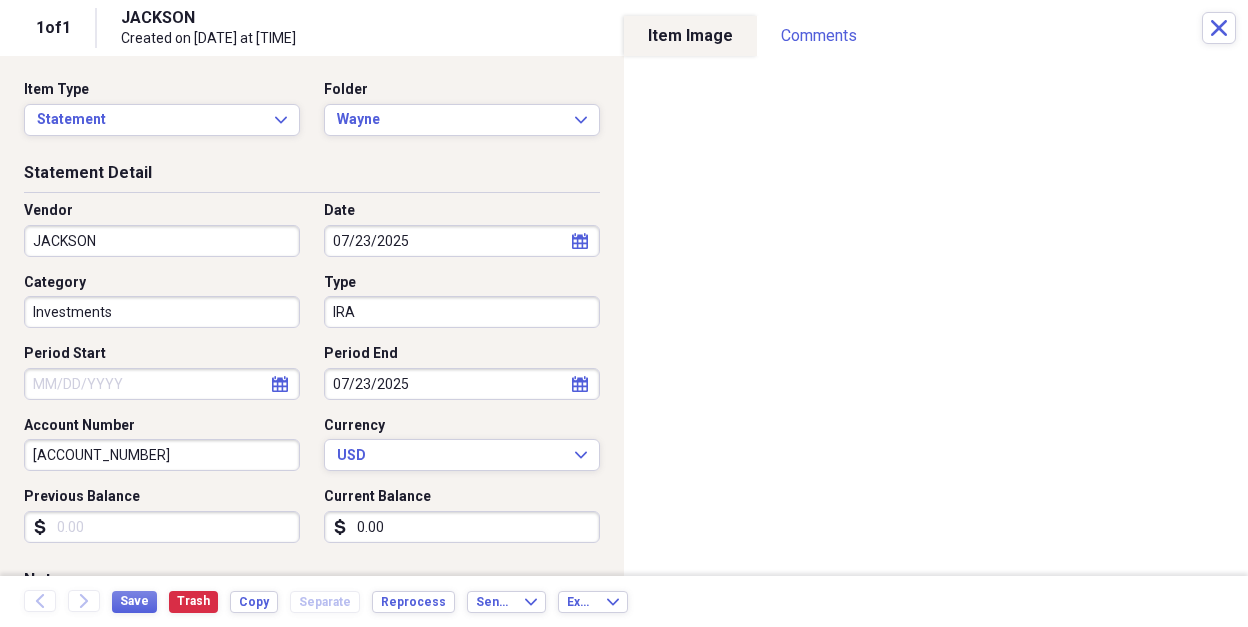 click on "0.00" at bounding box center [462, 527] 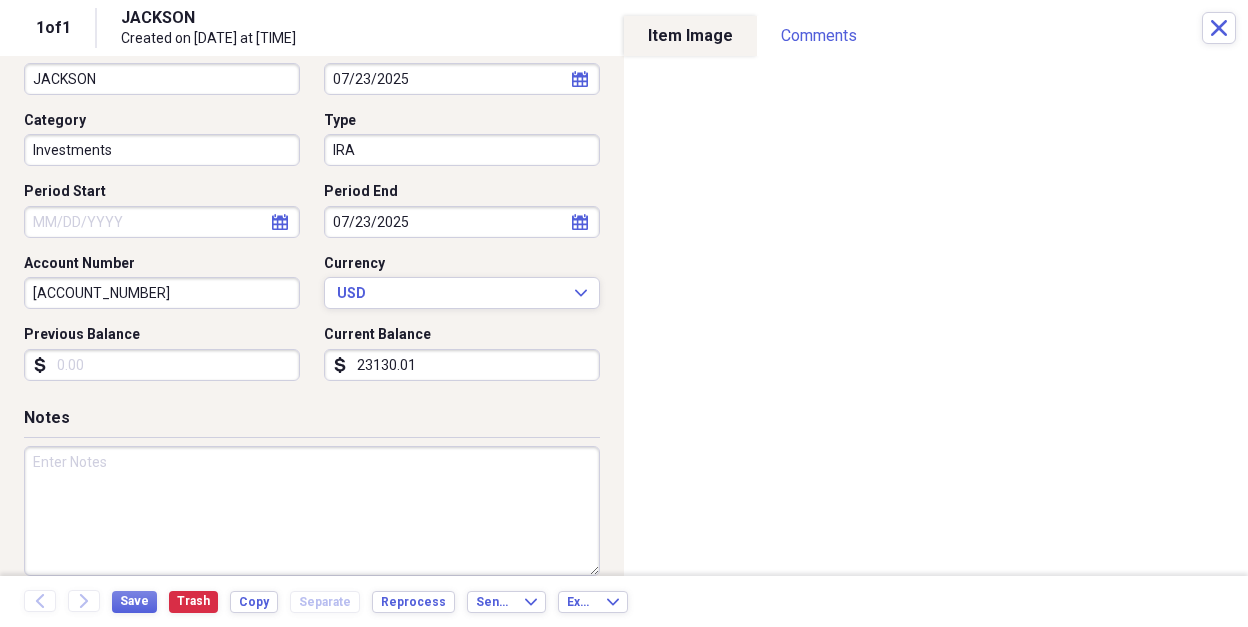 scroll, scrollTop: 166, scrollLeft: 0, axis: vertical 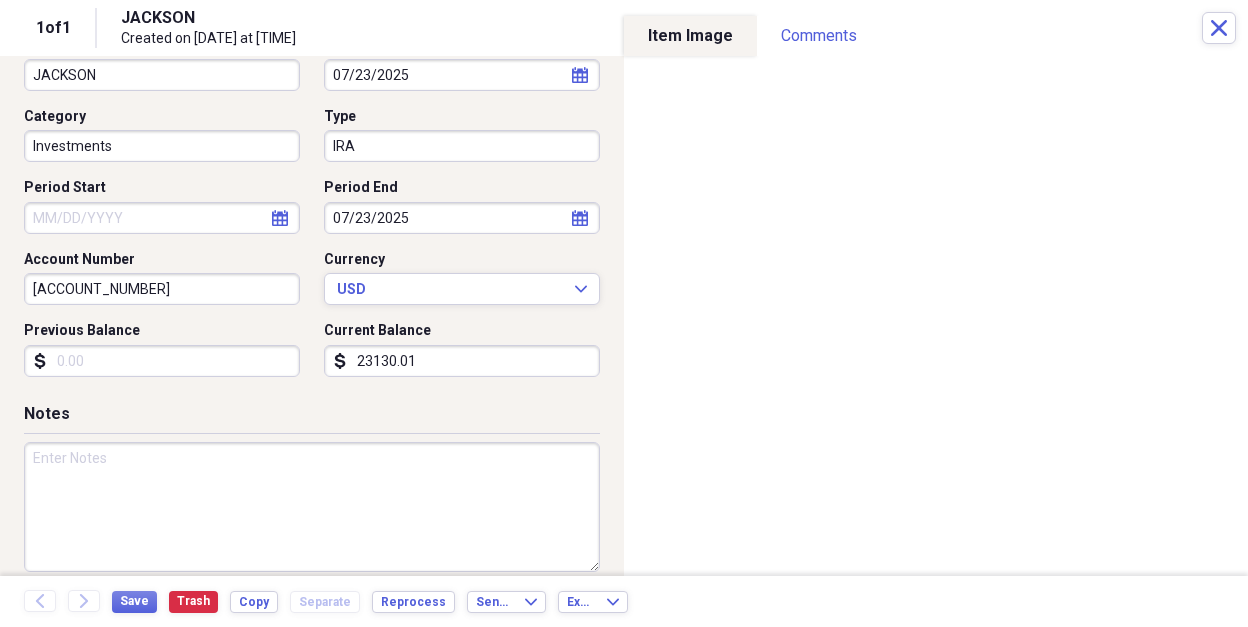 type on "23130.01" 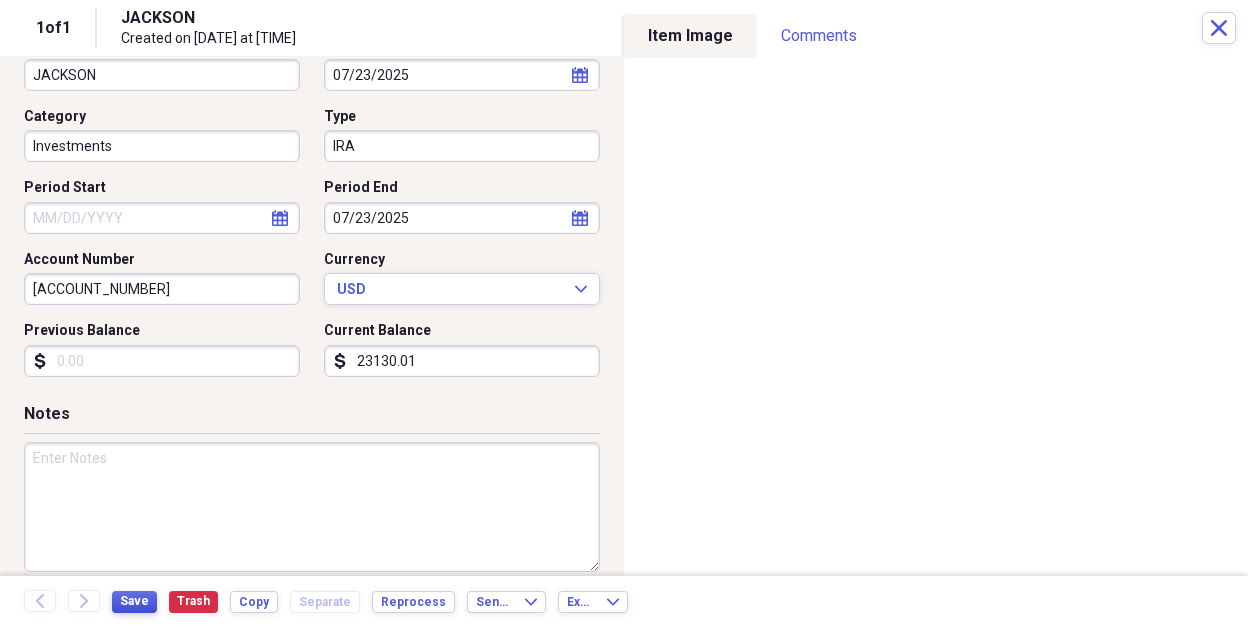 click on "Save" at bounding box center [134, 601] 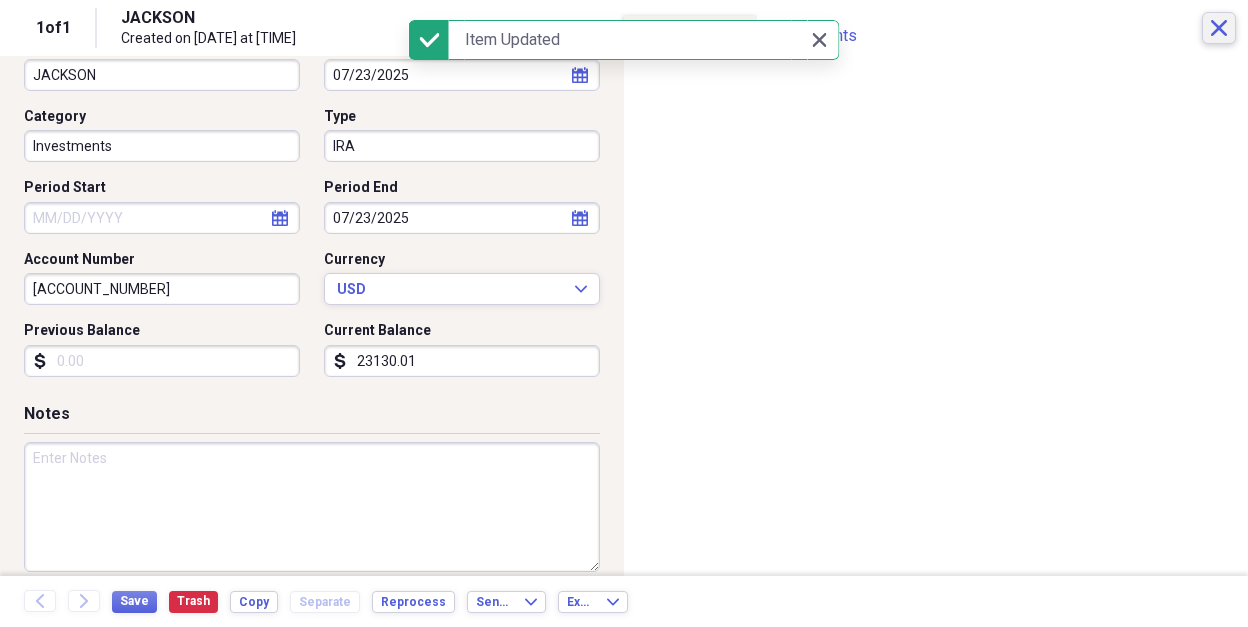 click on "Close" 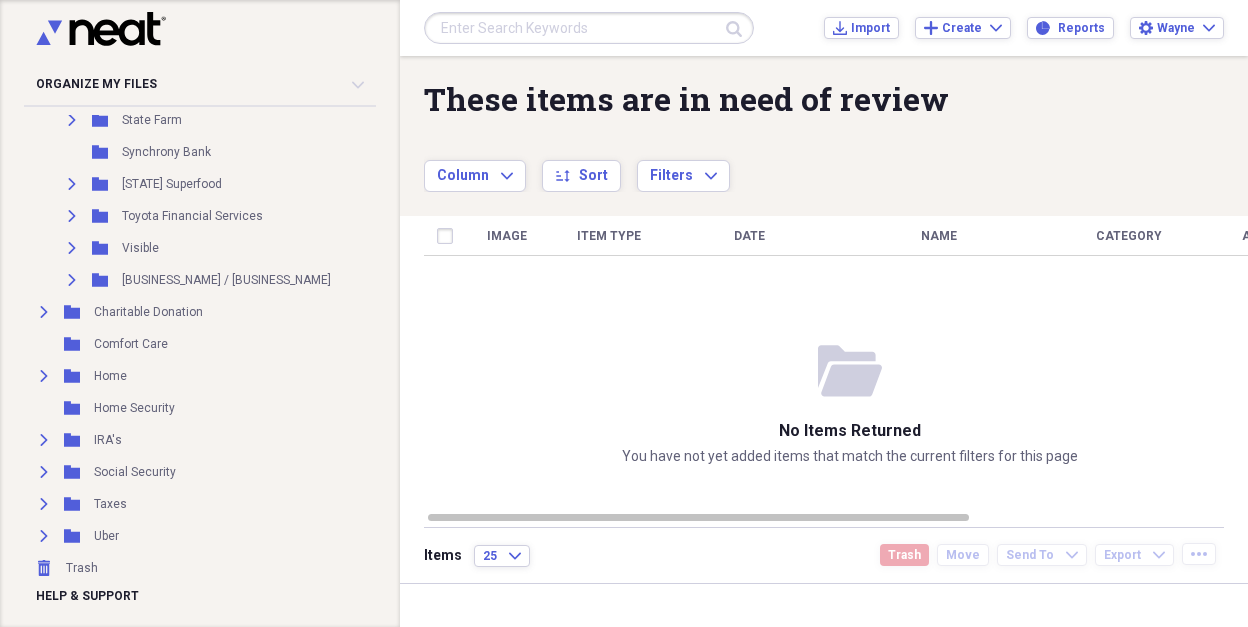 scroll, scrollTop: 1263, scrollLeft: 0, axis: vertical 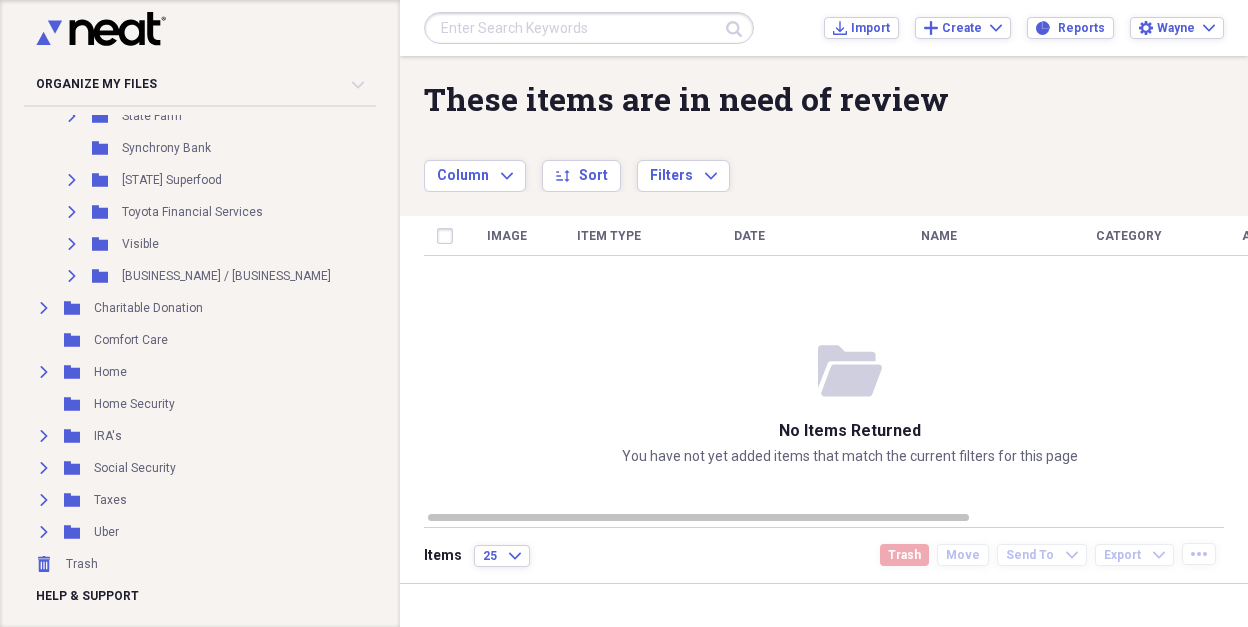 click on "Expand" 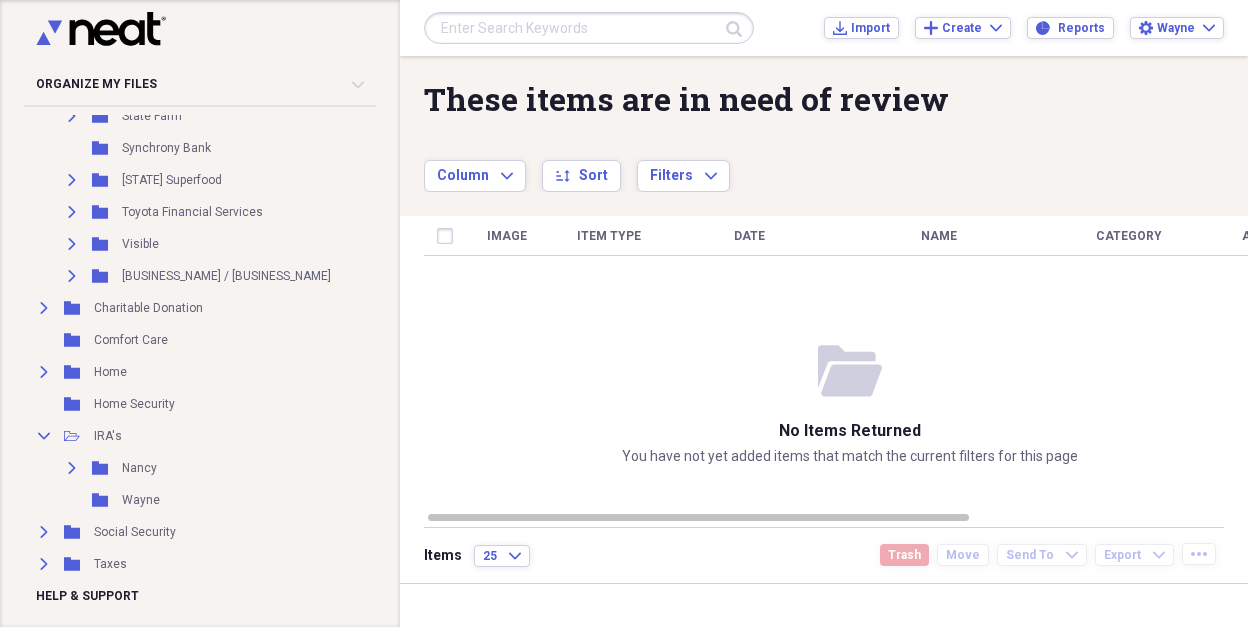click 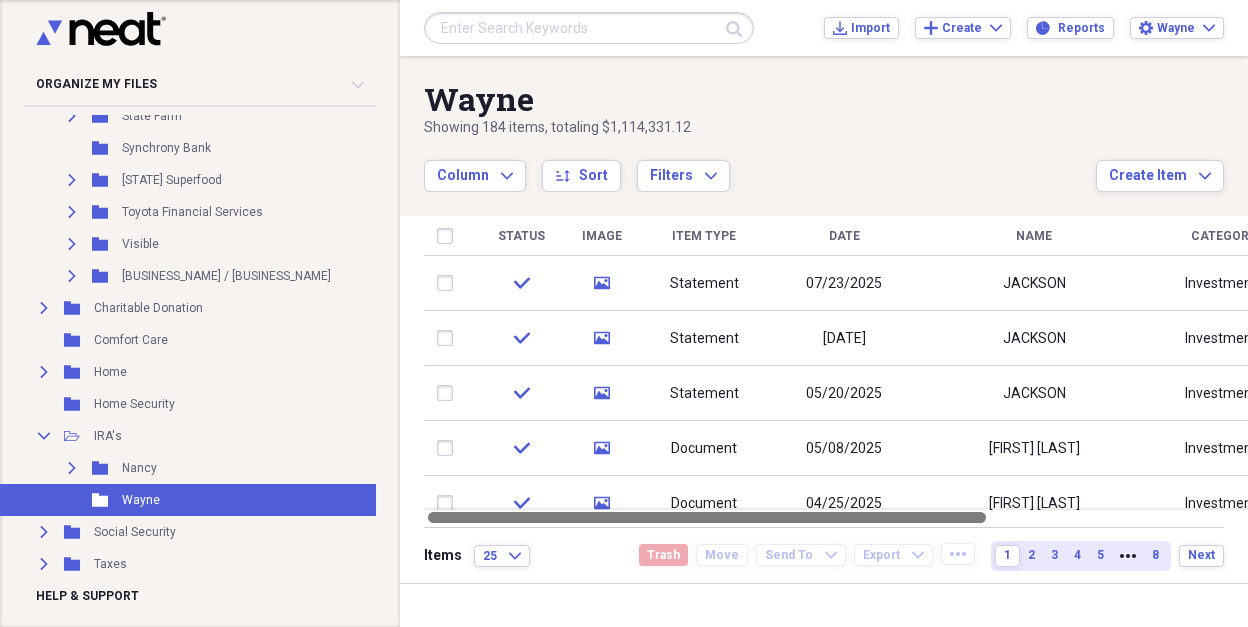 click on "Expand" 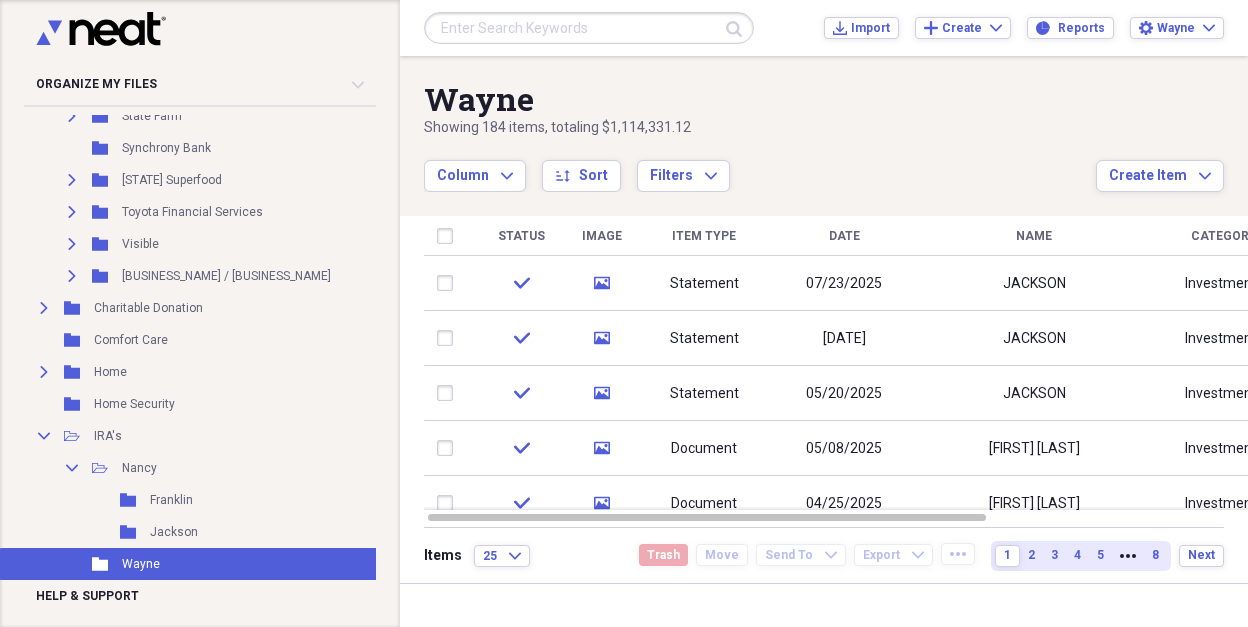 click 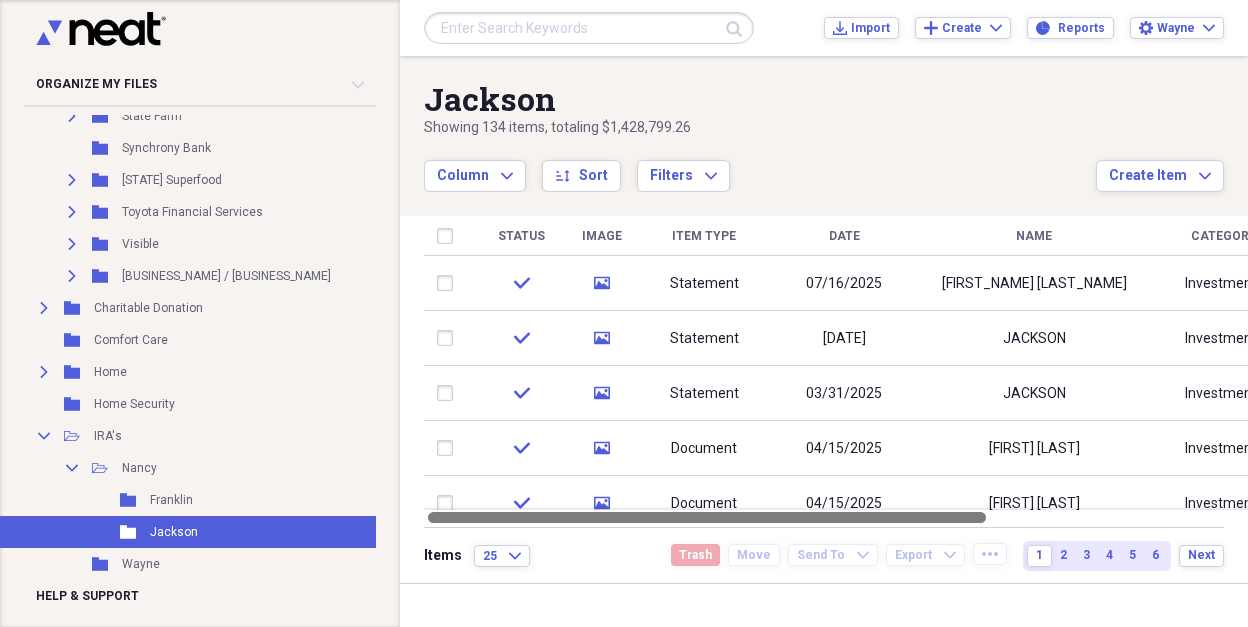 click at bounding box center (707, 517) 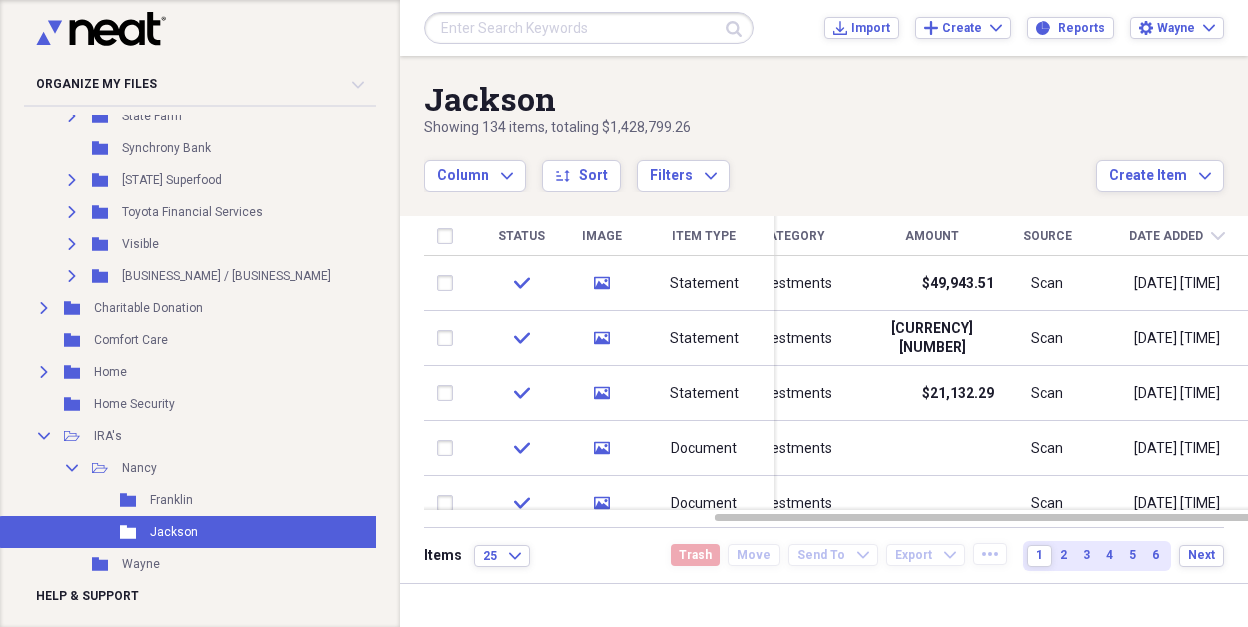 click on "Collapse" 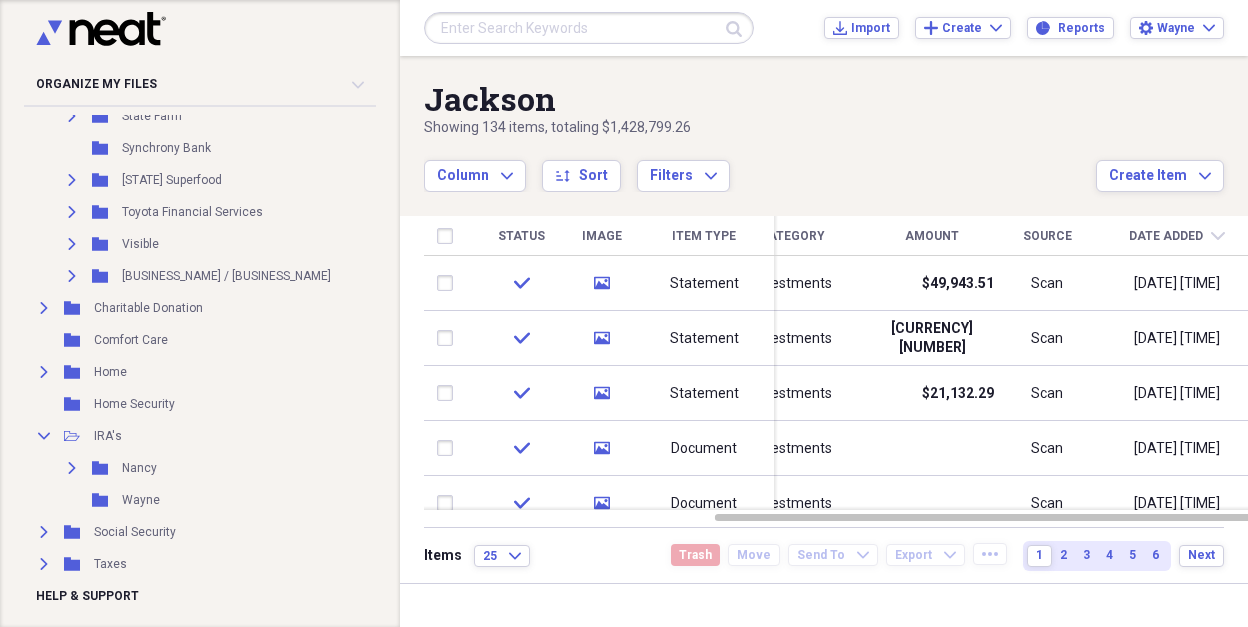 click 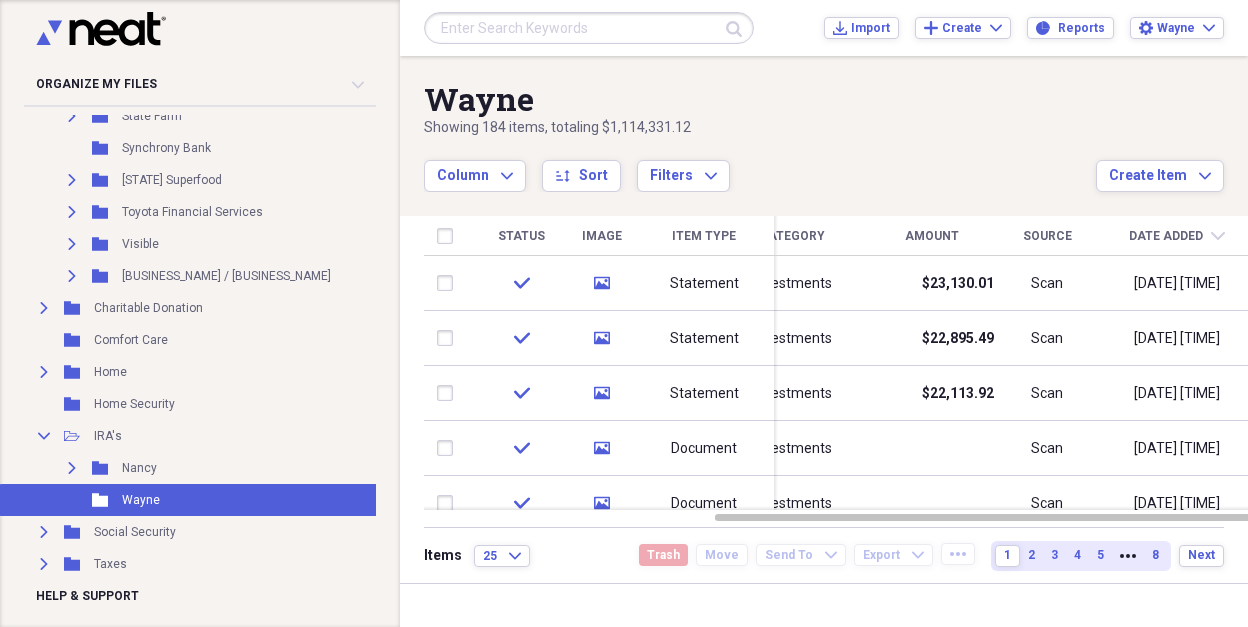 click on "Expand" 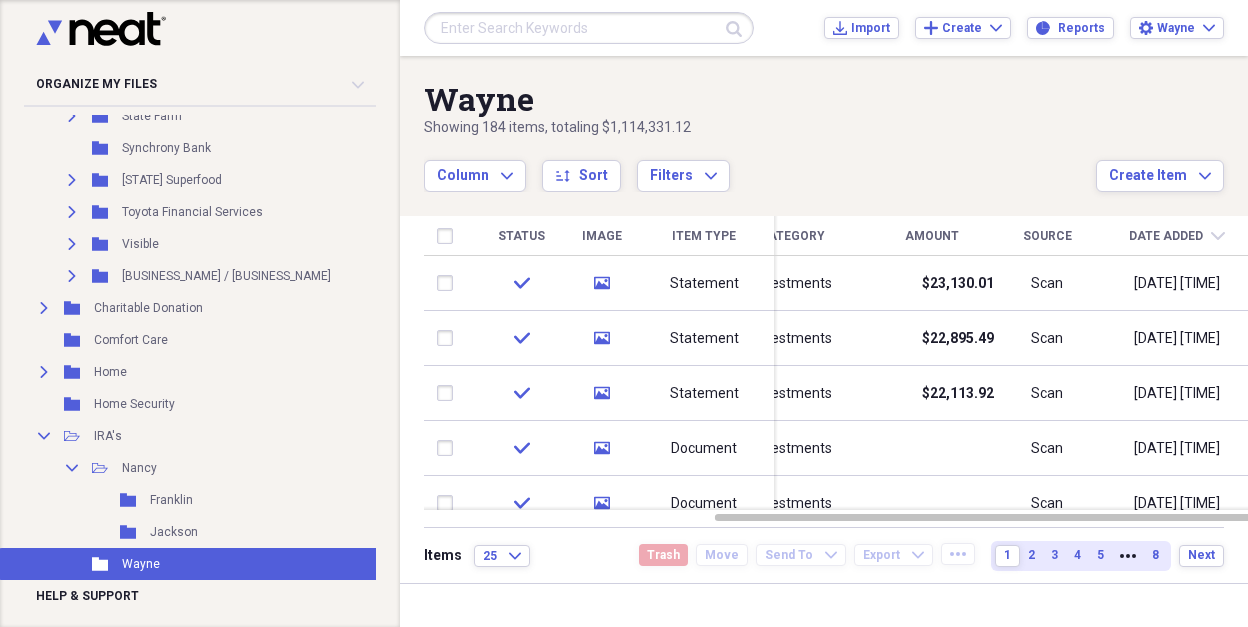 click on "Collapse" 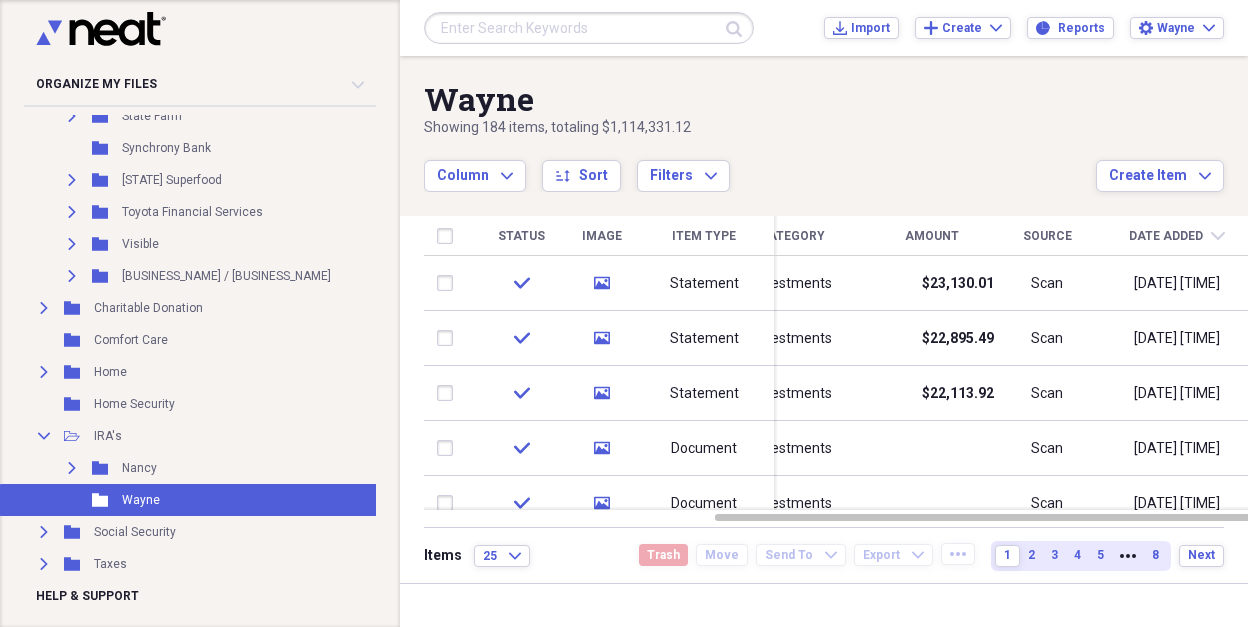 click on "Collapse" 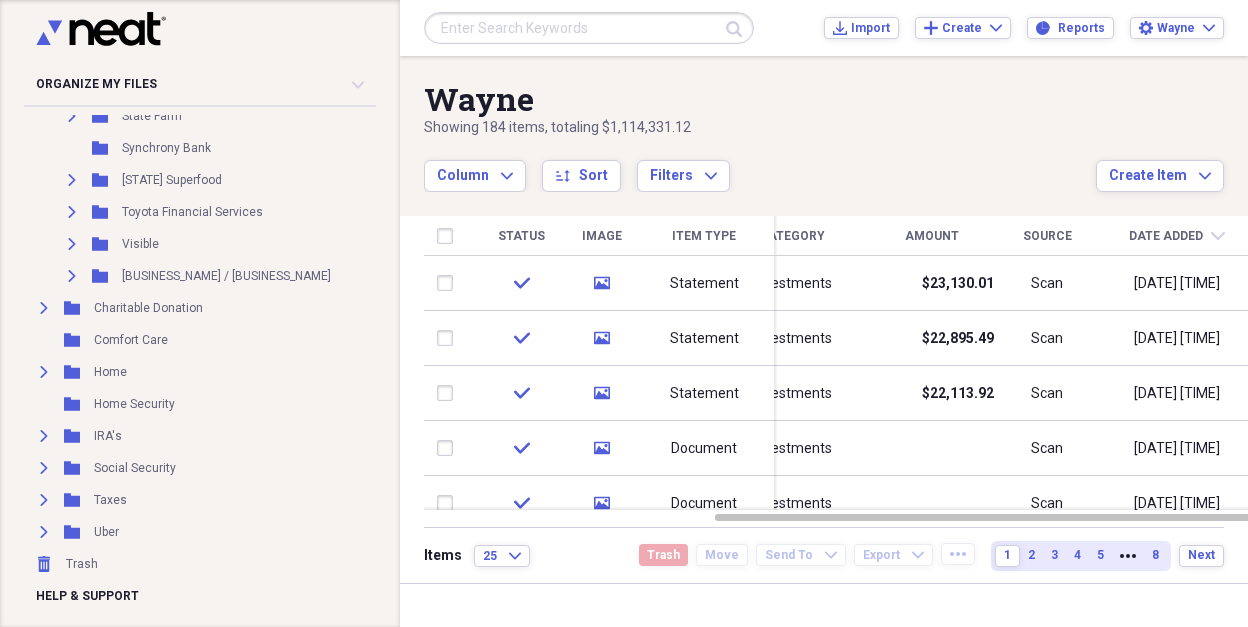click on "Expand" 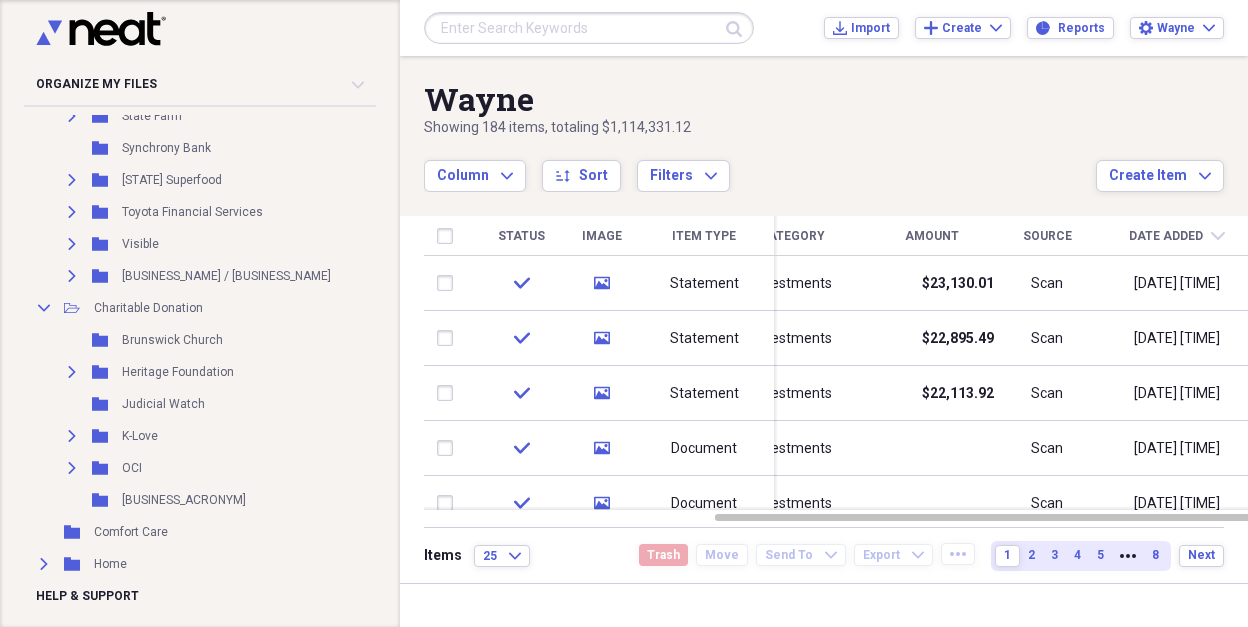 click on "Brunswick Church" at bounding box center [172, 340] 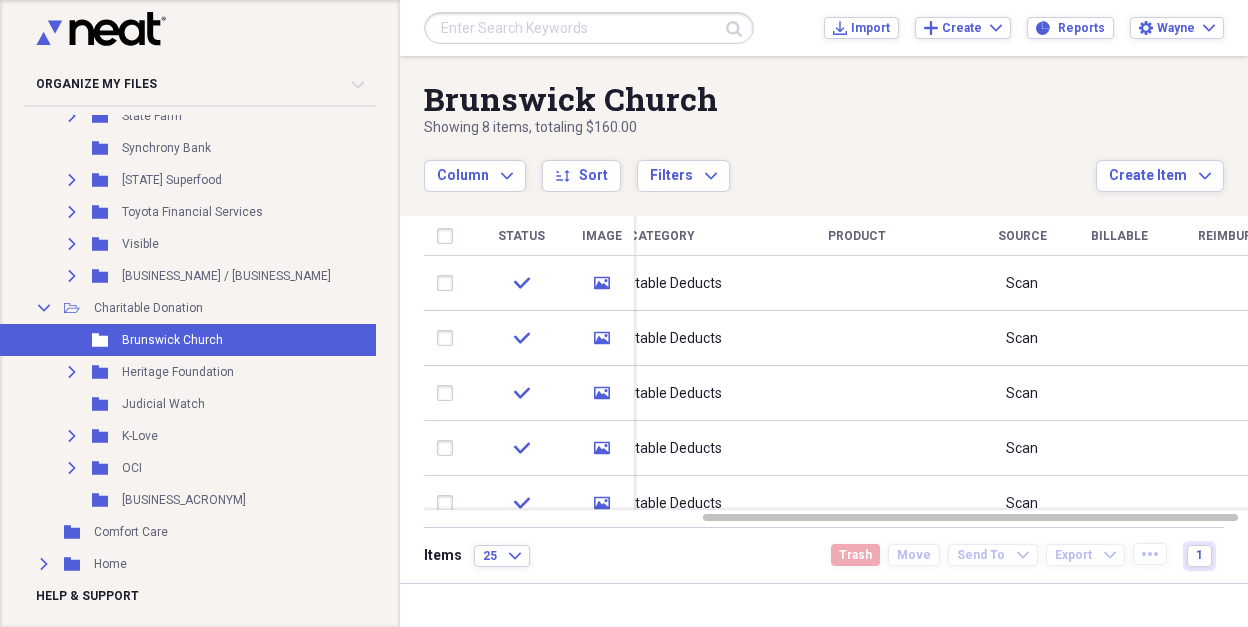 click at bounding box center [970, 517] 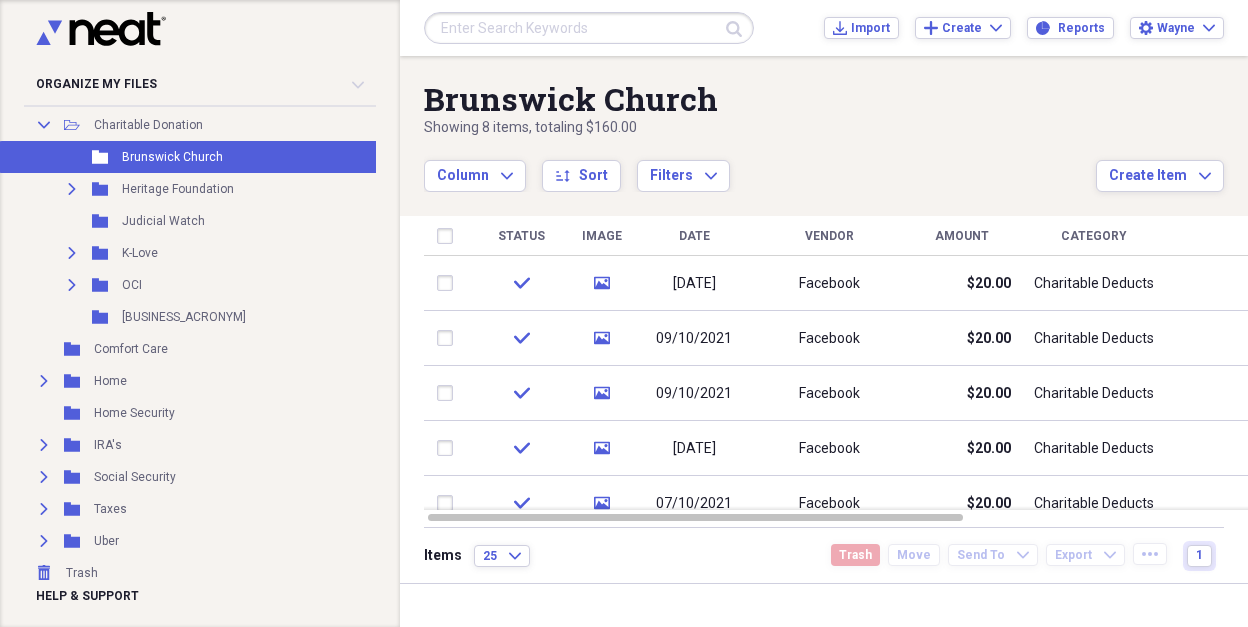 scroll, scrollTop: 1455, scrollLeft: 0, axis: vertical 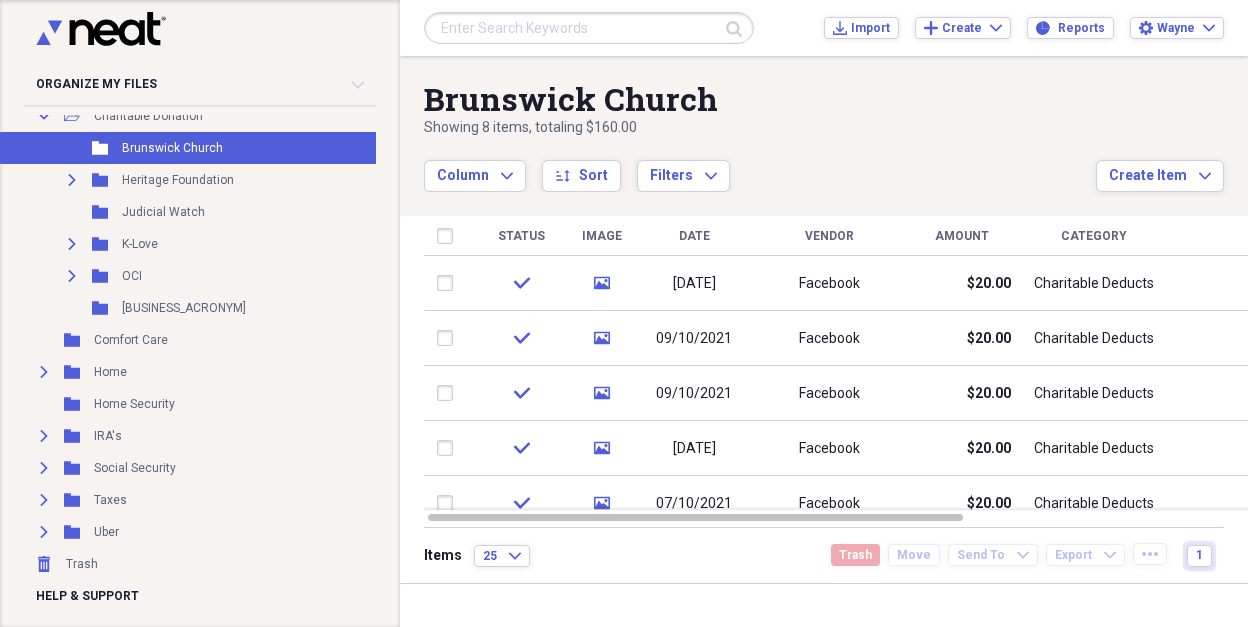 click on "Expand" 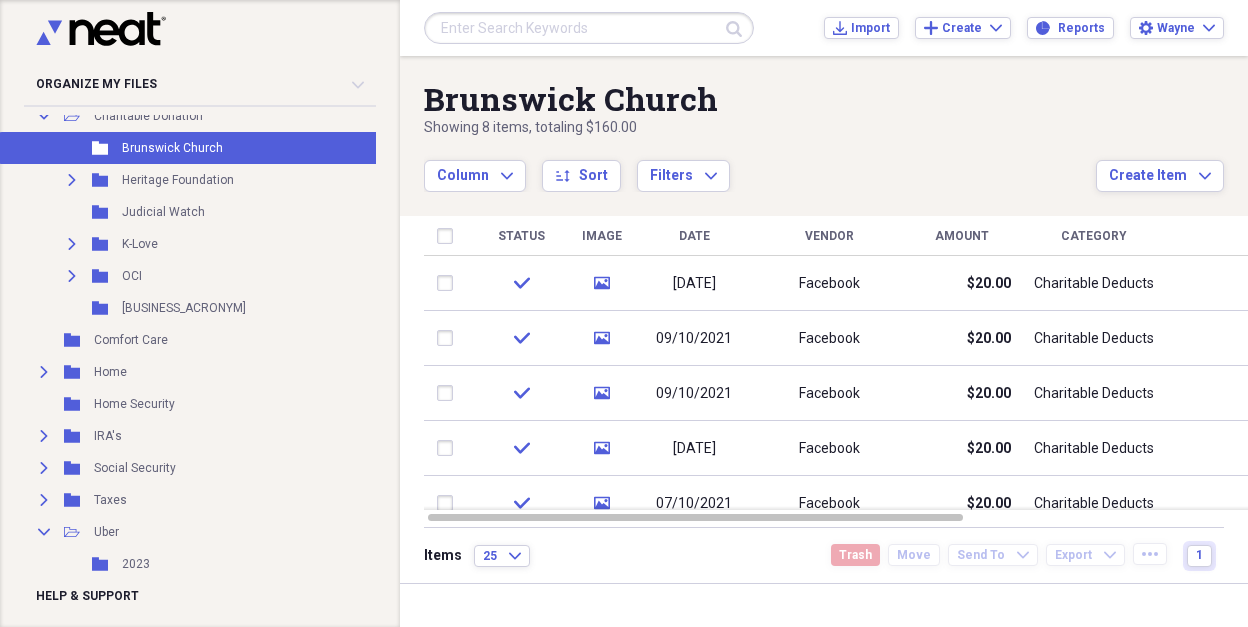 click on "Add Folder" 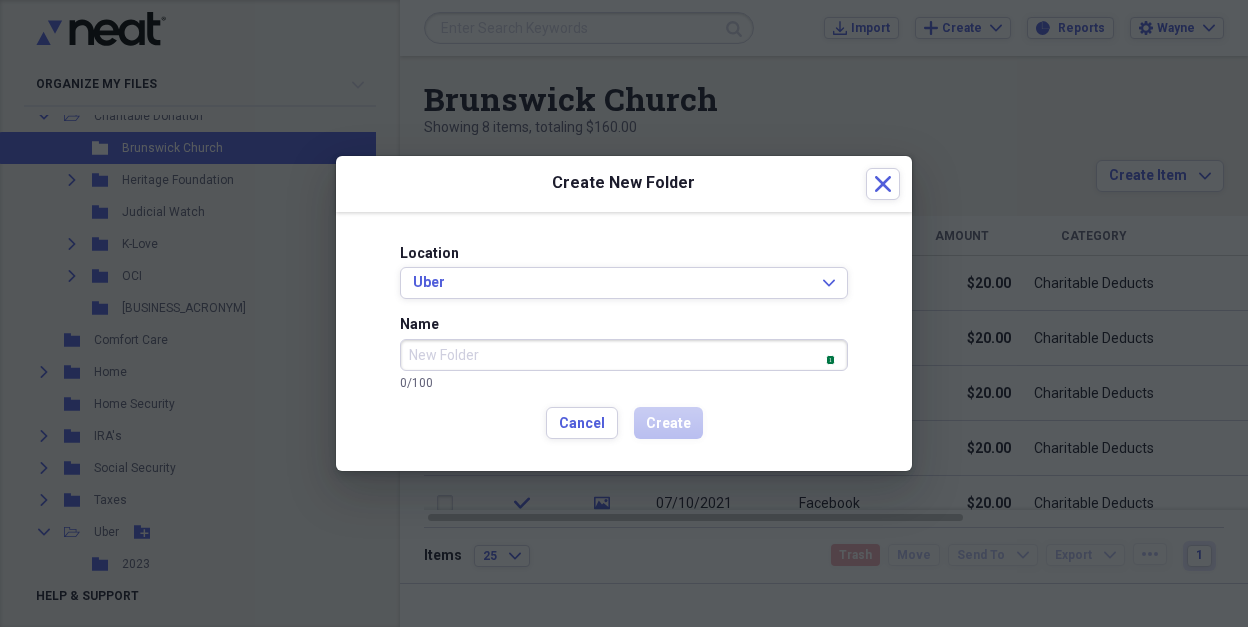 click on "Name" at bounding box center (624, 355) 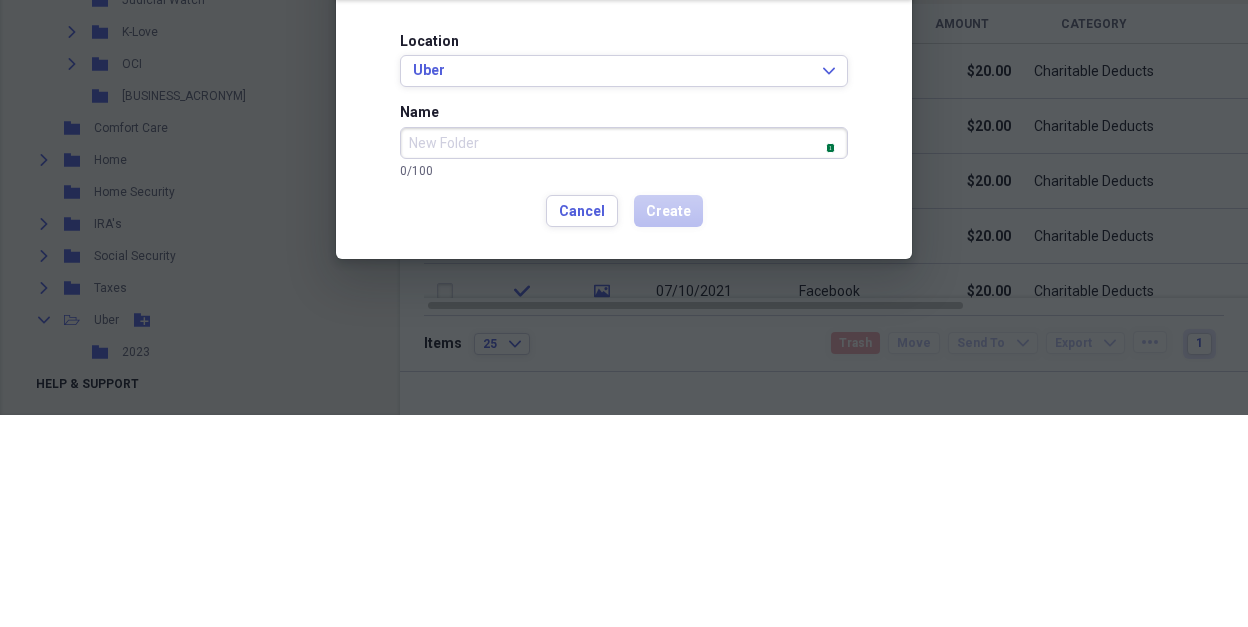 click on "Name" at bounding box center (624, 355) 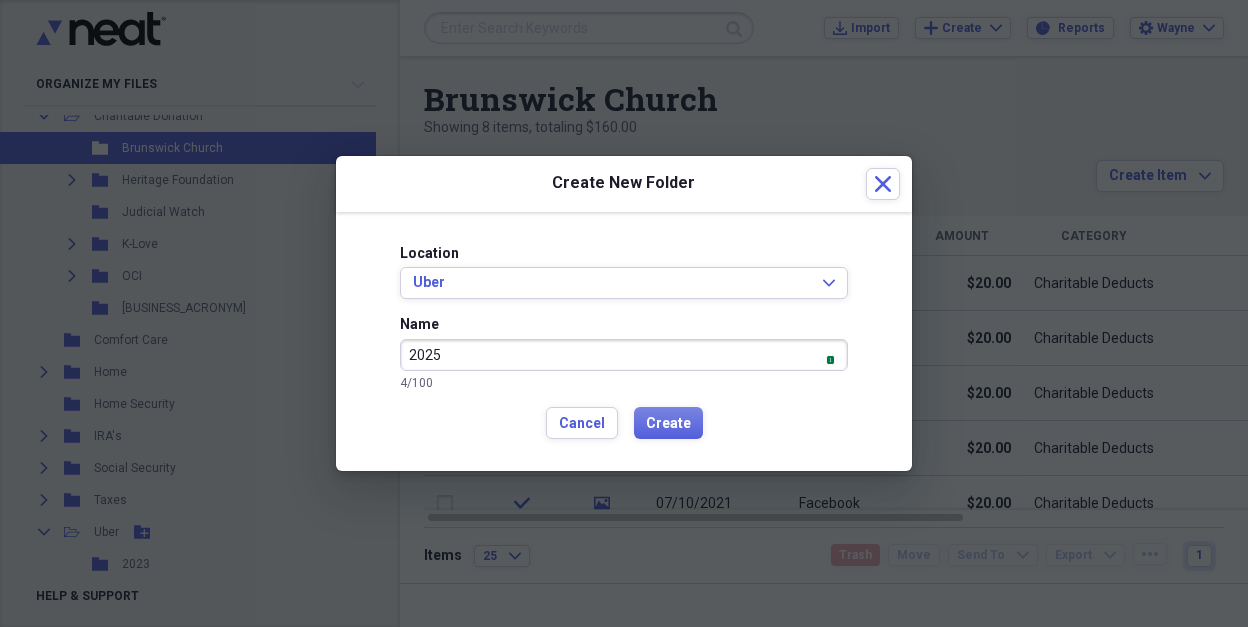 type on "2025" 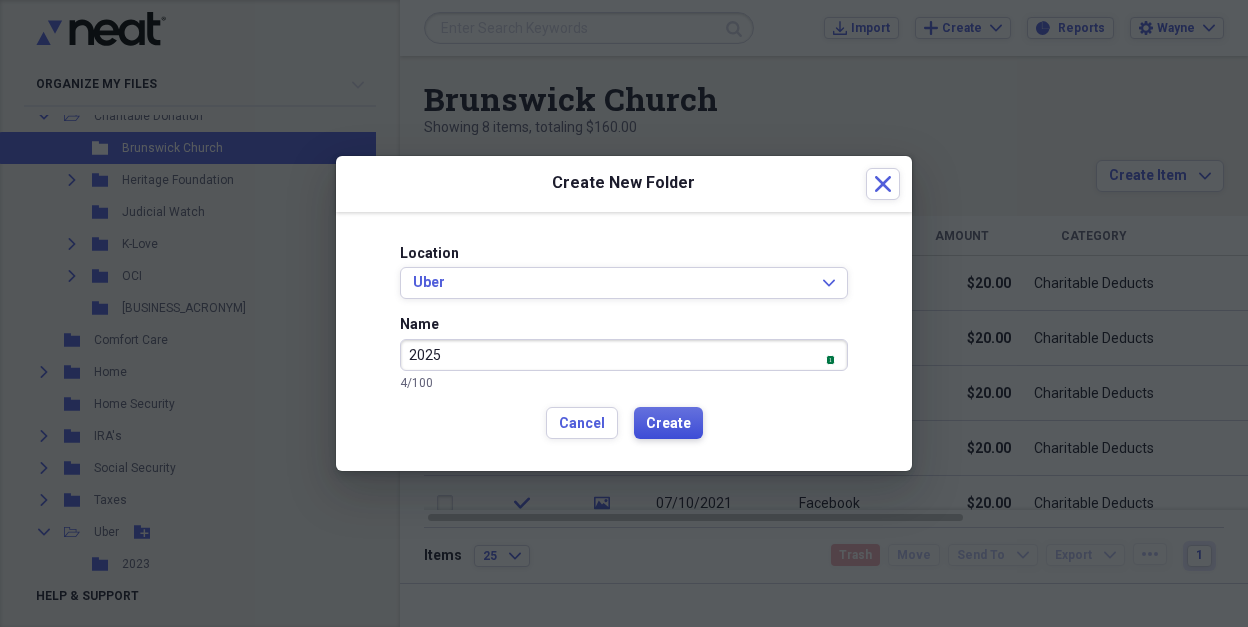 click on "Create" at bounding box center [668, 424] 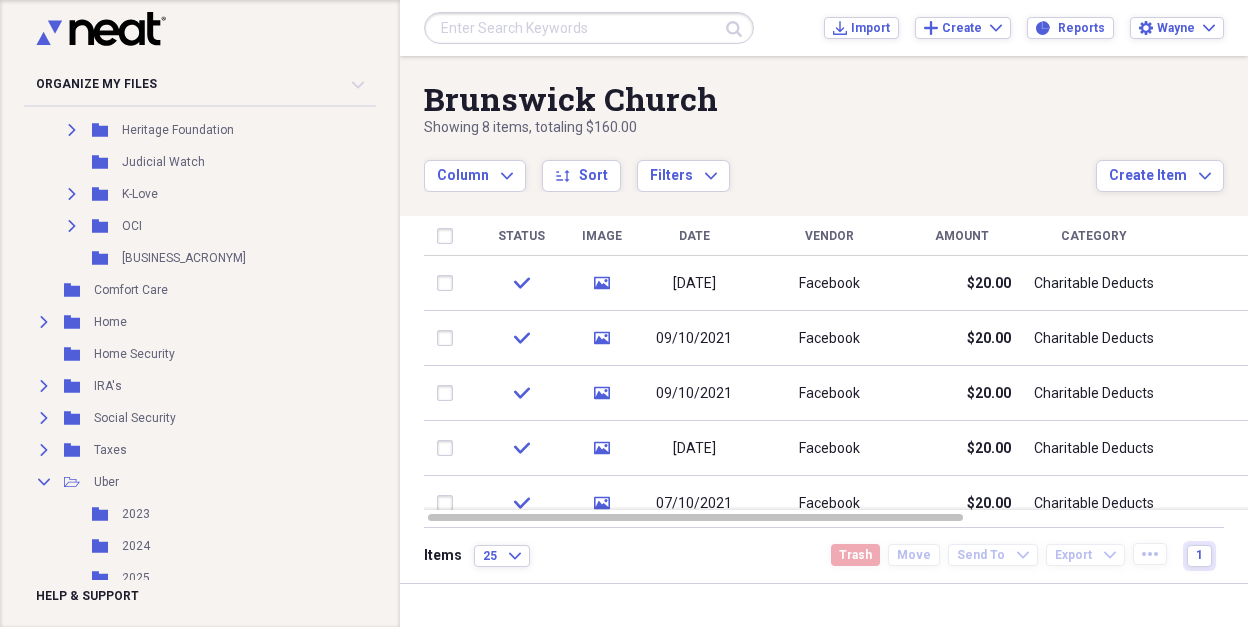 scroll, scrollTop: 1551, scrollLeft: 0, axis: vertical 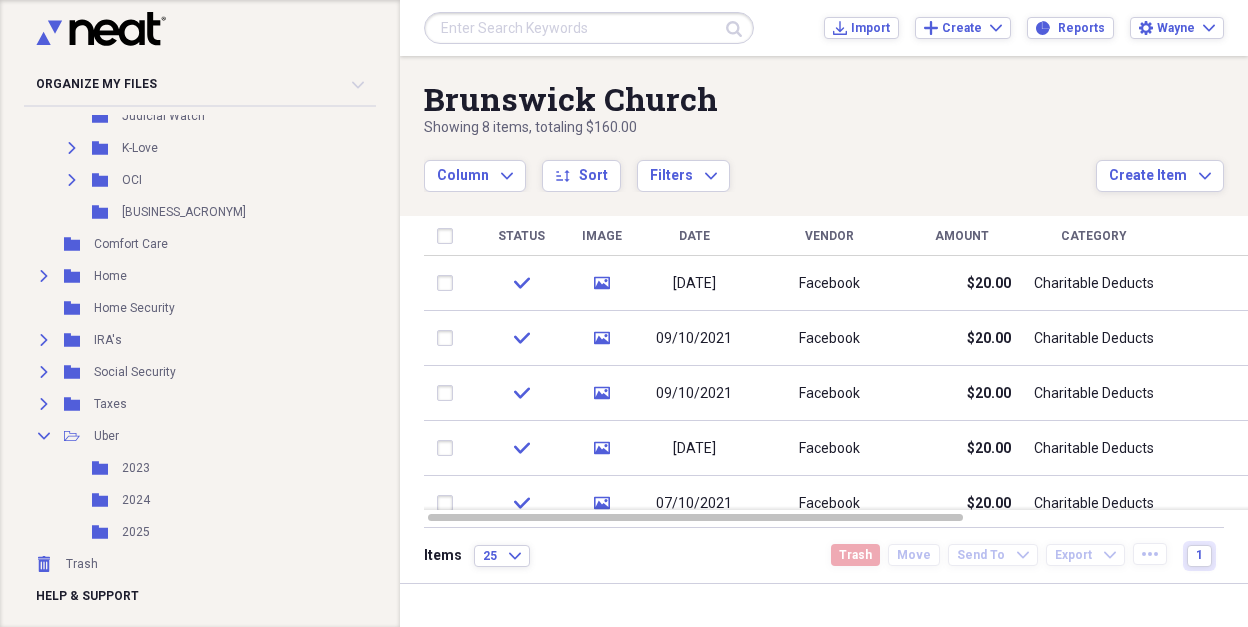 click 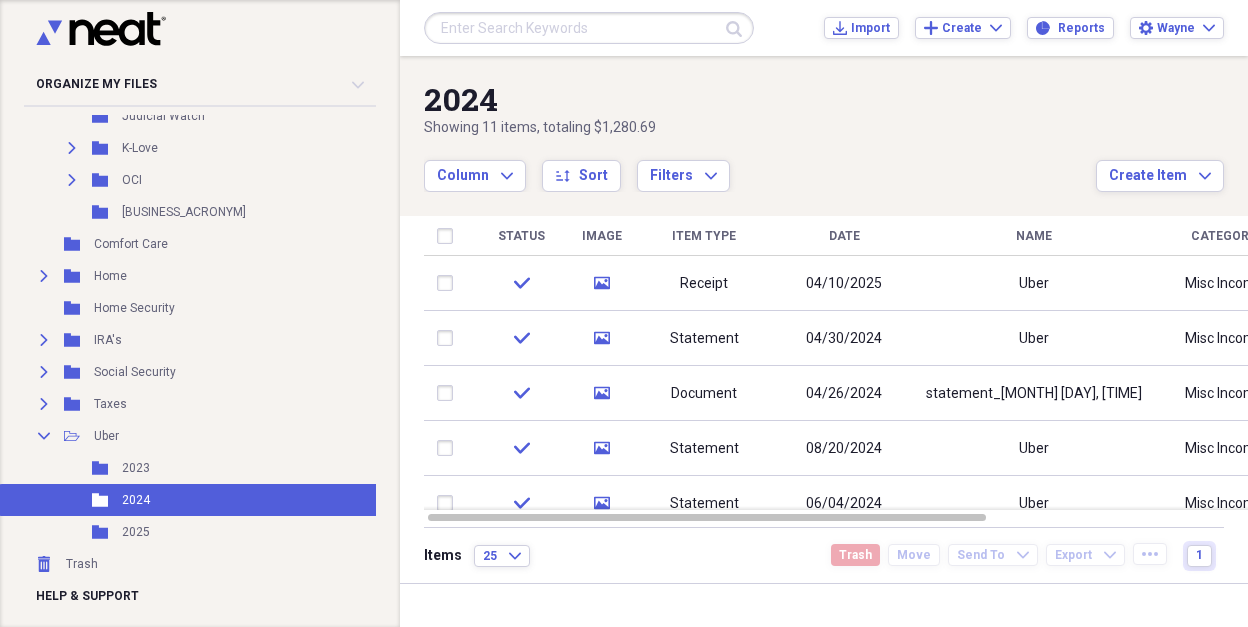 click on "04/10/2025" at bounding box center (844, 283) 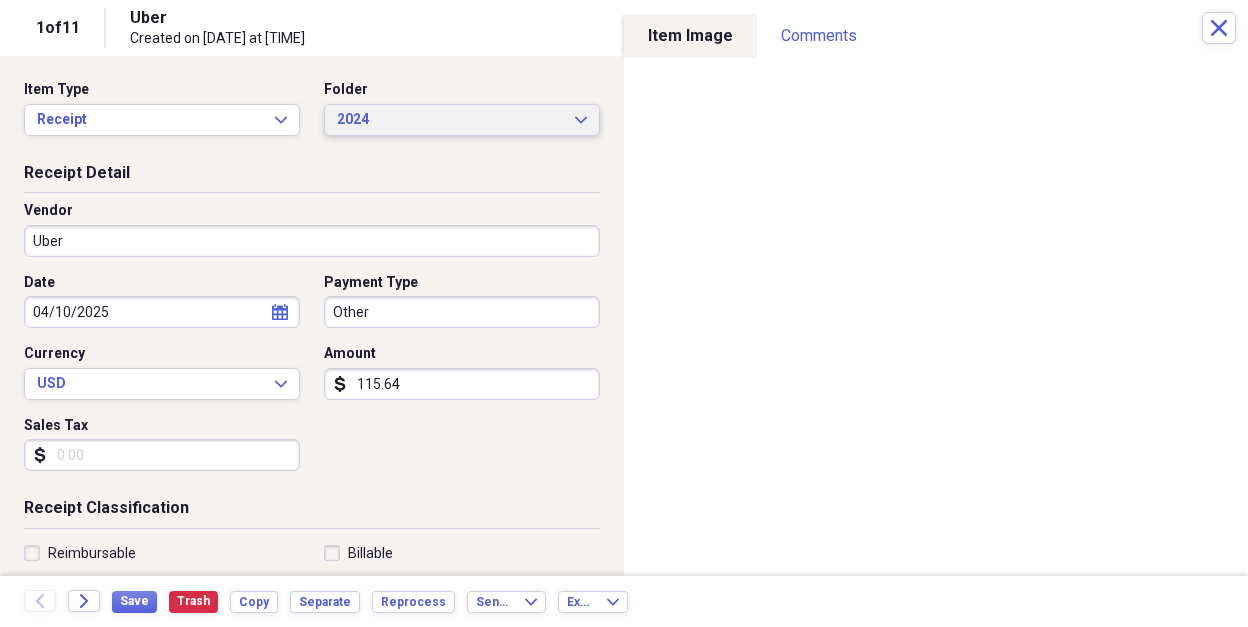 click on "2024 Expand" at bounding box center (462, 120) 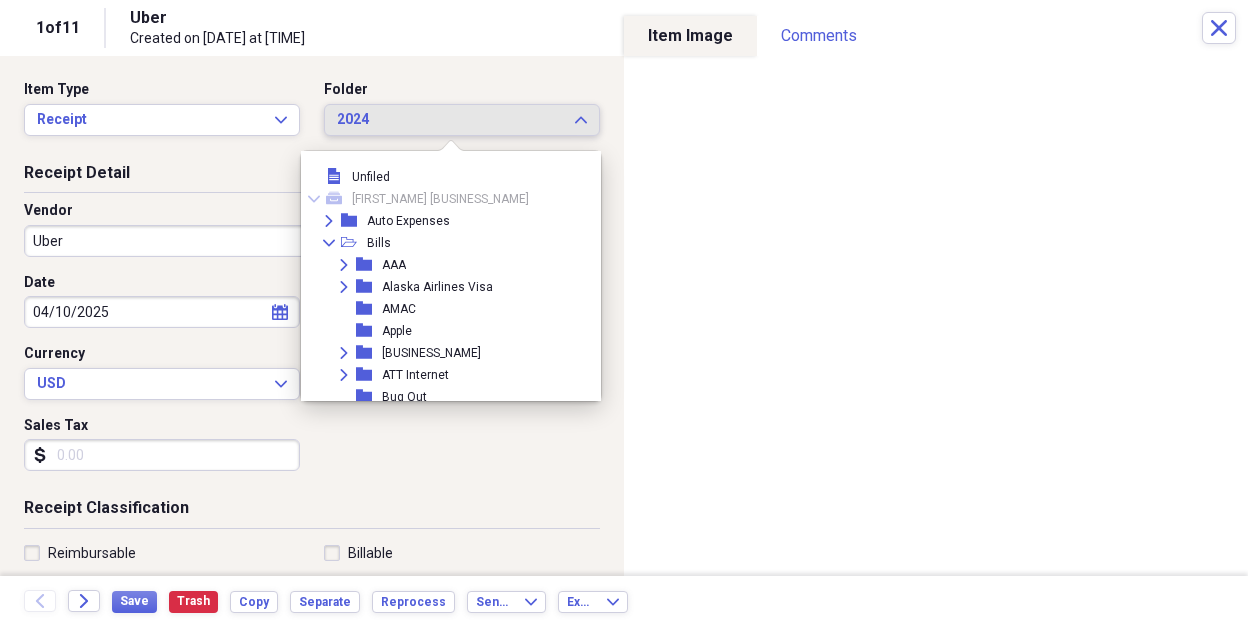 scroll, scrollTop: 1041, scrollLeft: 0, axis: vertical 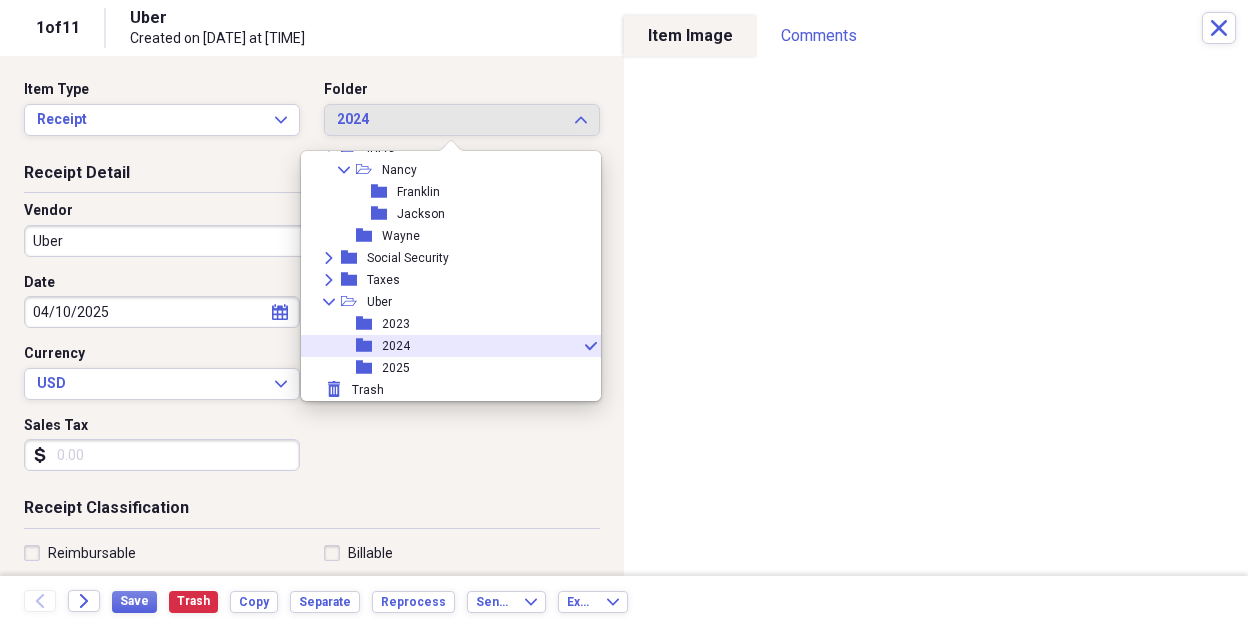 click on "folder 2025" at bounding box center (443, 368) 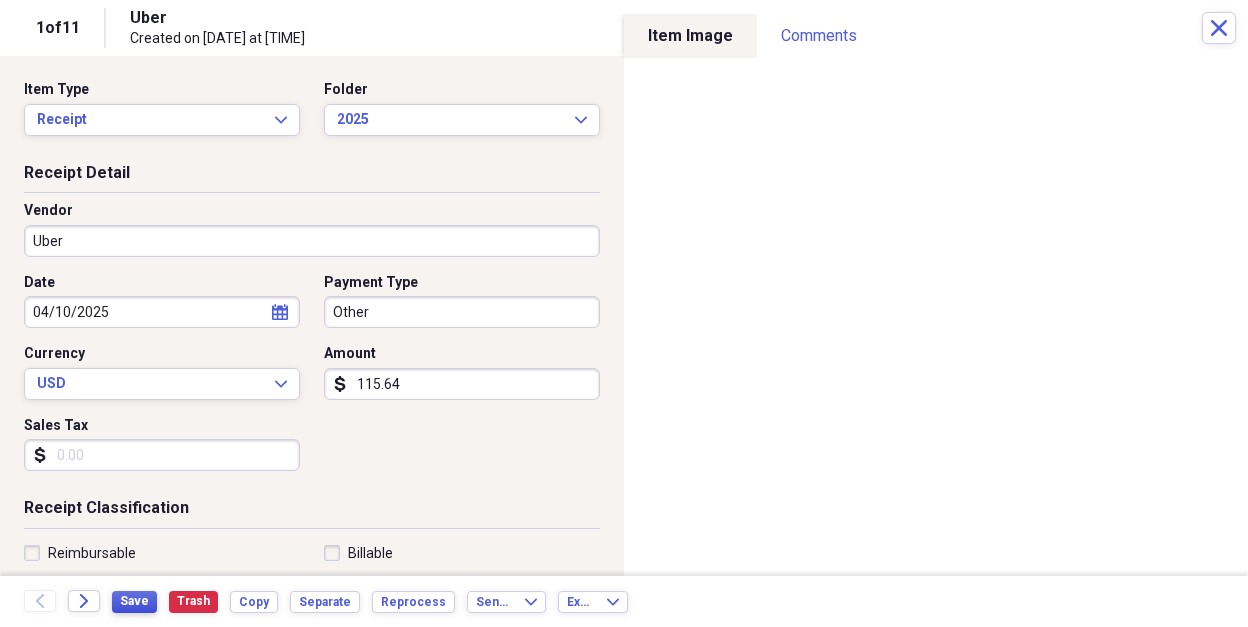 click on "Save" at bounding box center [134, 602] 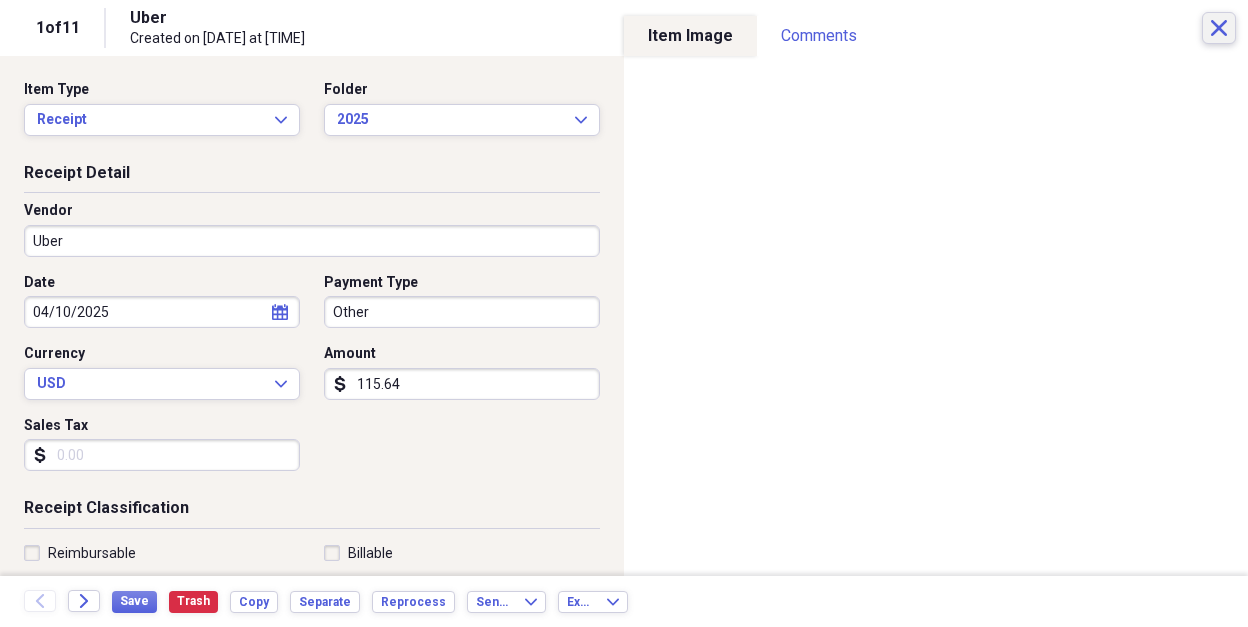 click on "Close" 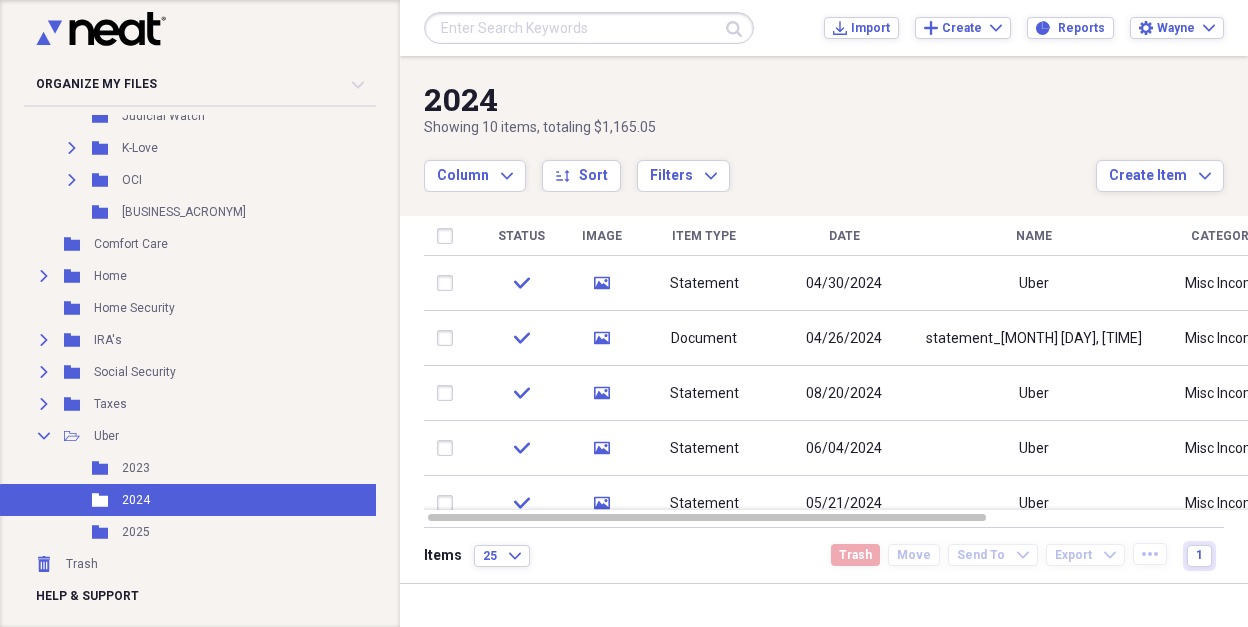 click on "Trash Trash" at bounding box center [220, 564] 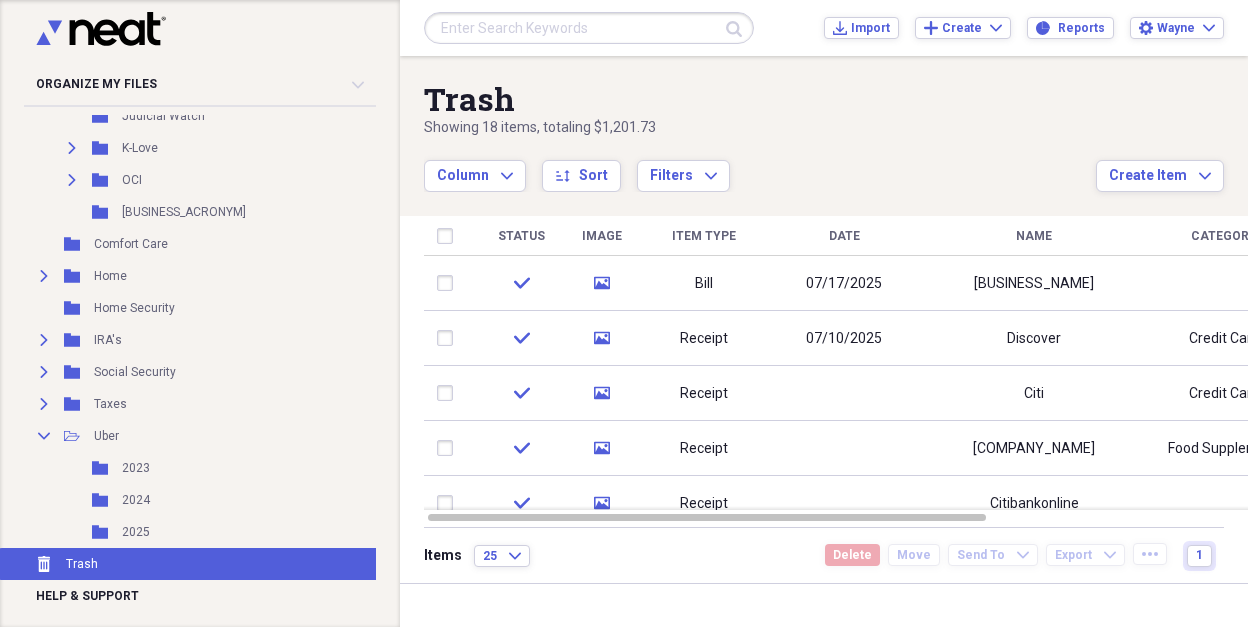 click on "Folder 2025 Add Folder" at bounding box center (220, 532) 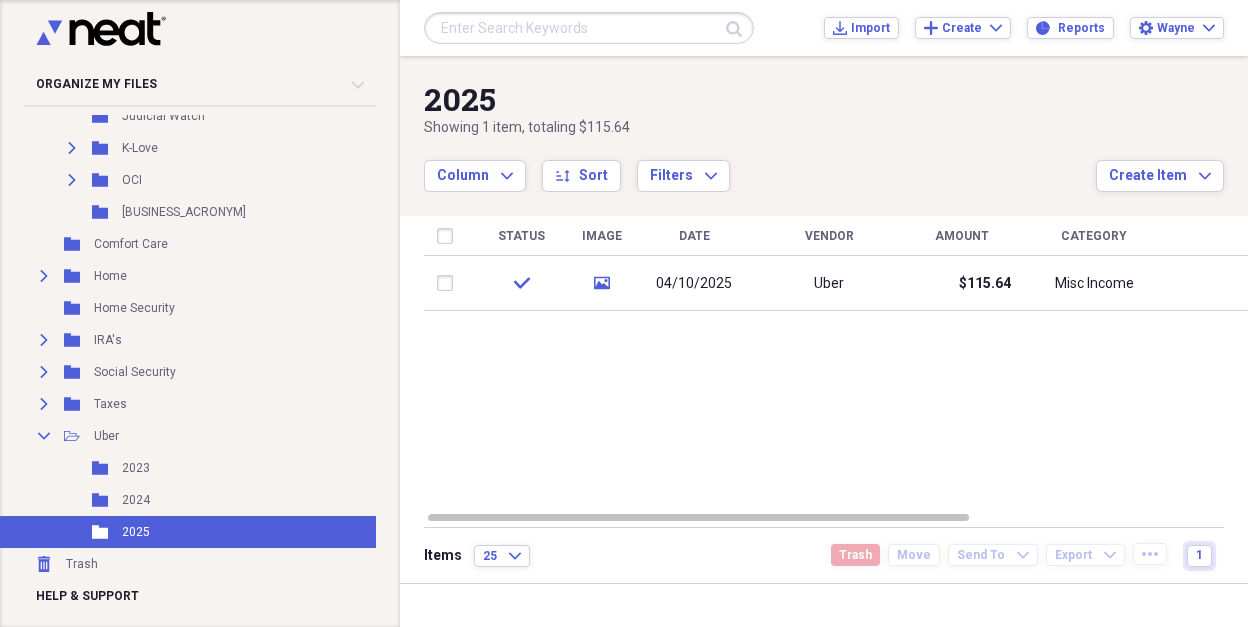 click on "Collapse" 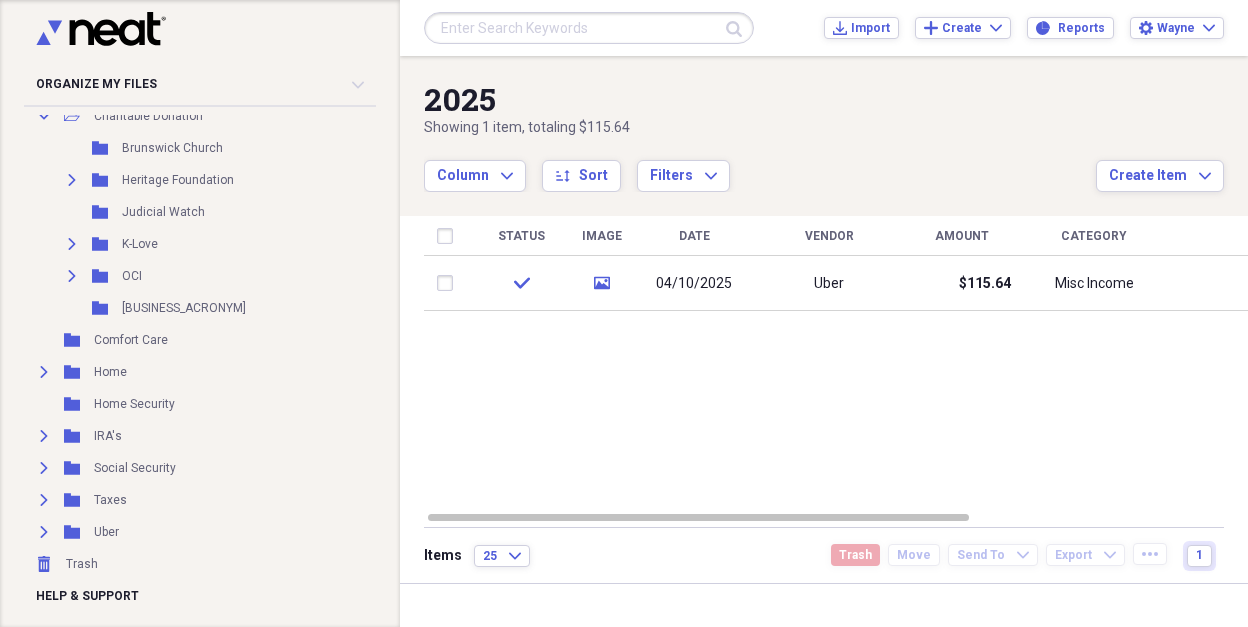 click on "Expand" 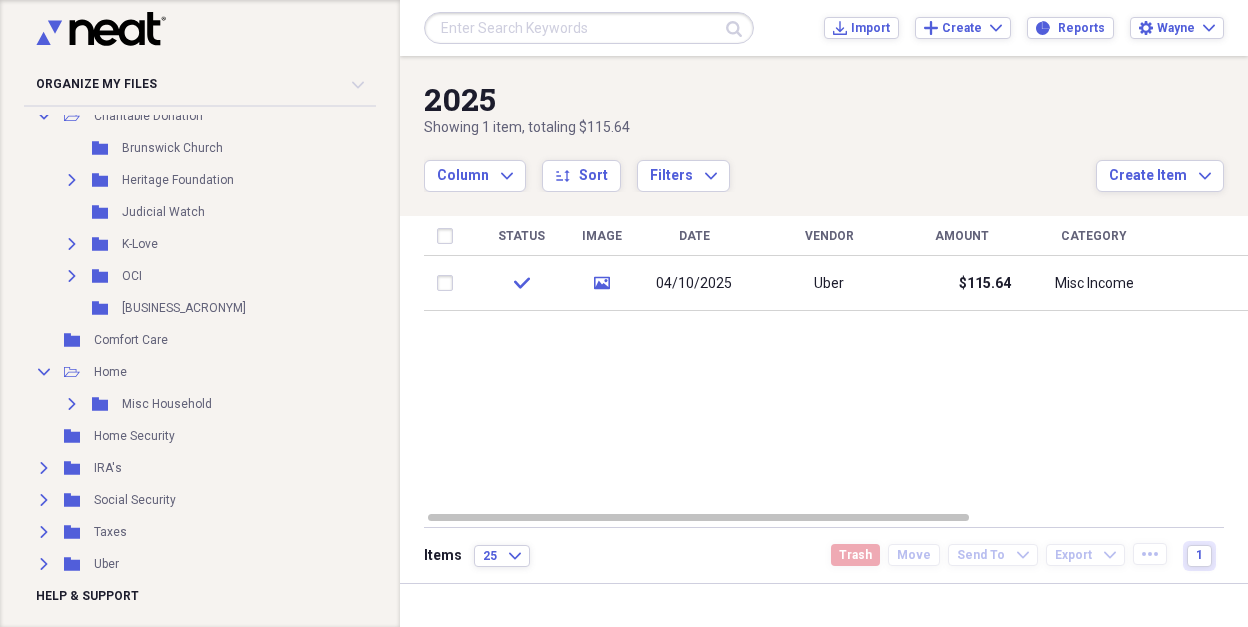 click on "Expand" 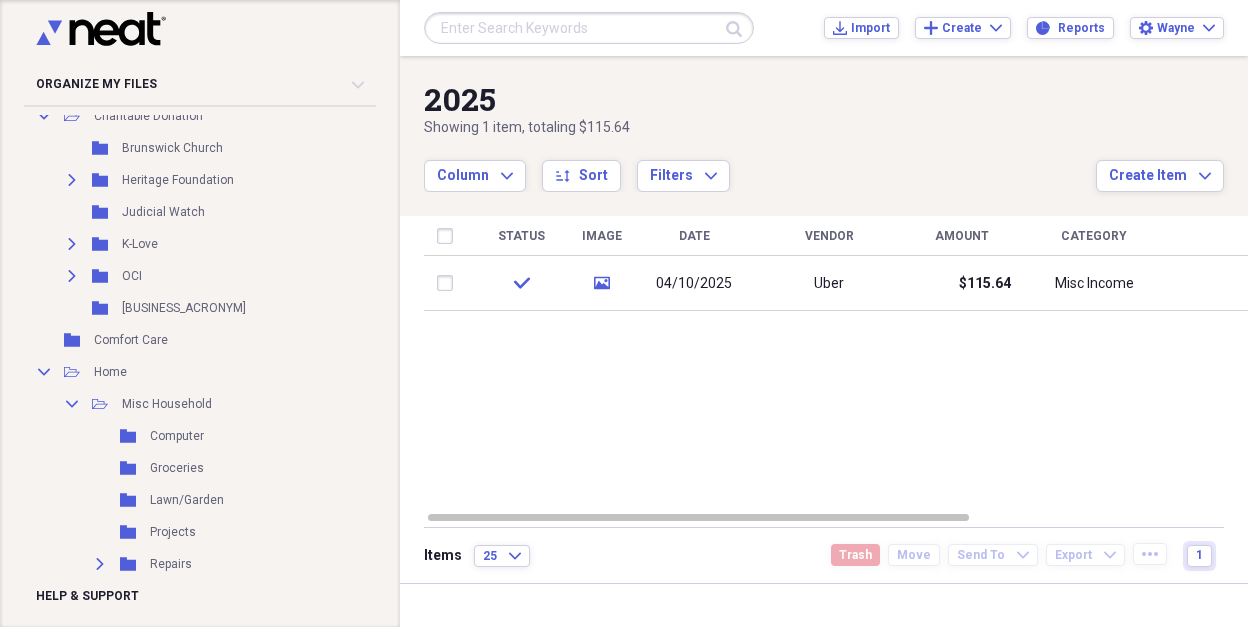 click on "Folder Lawn/Garden Add Folder" at bounding box center (220, 500) 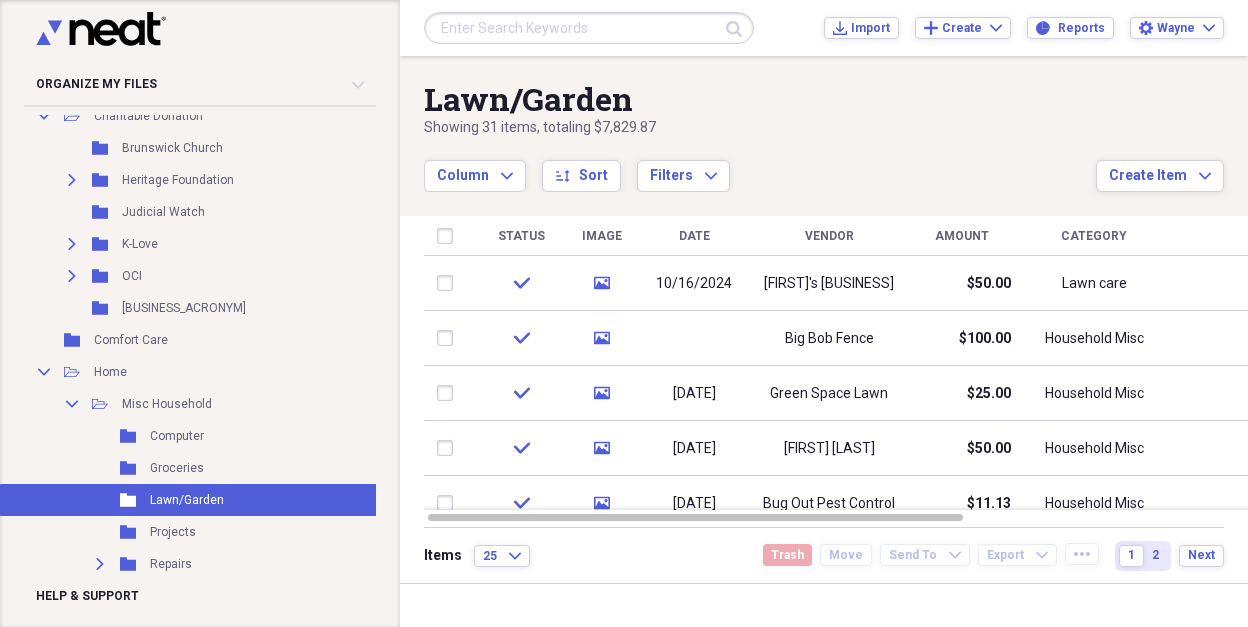 click on "Green Space Lawn" at bounding box center [829, 394] 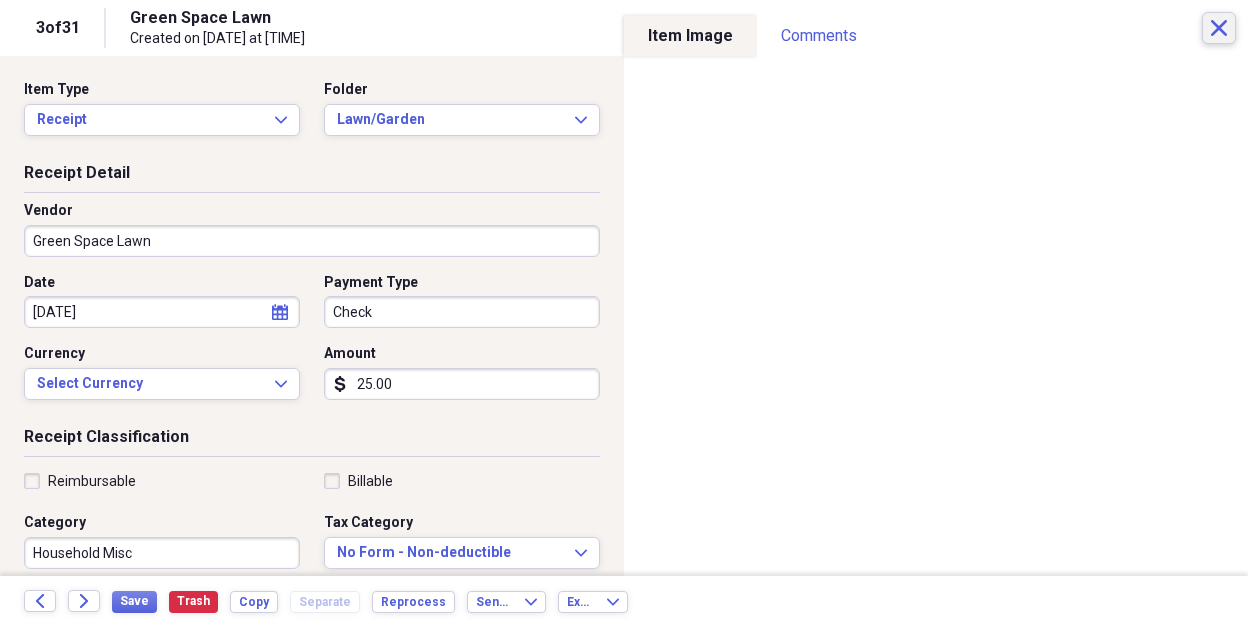 click on "Close" 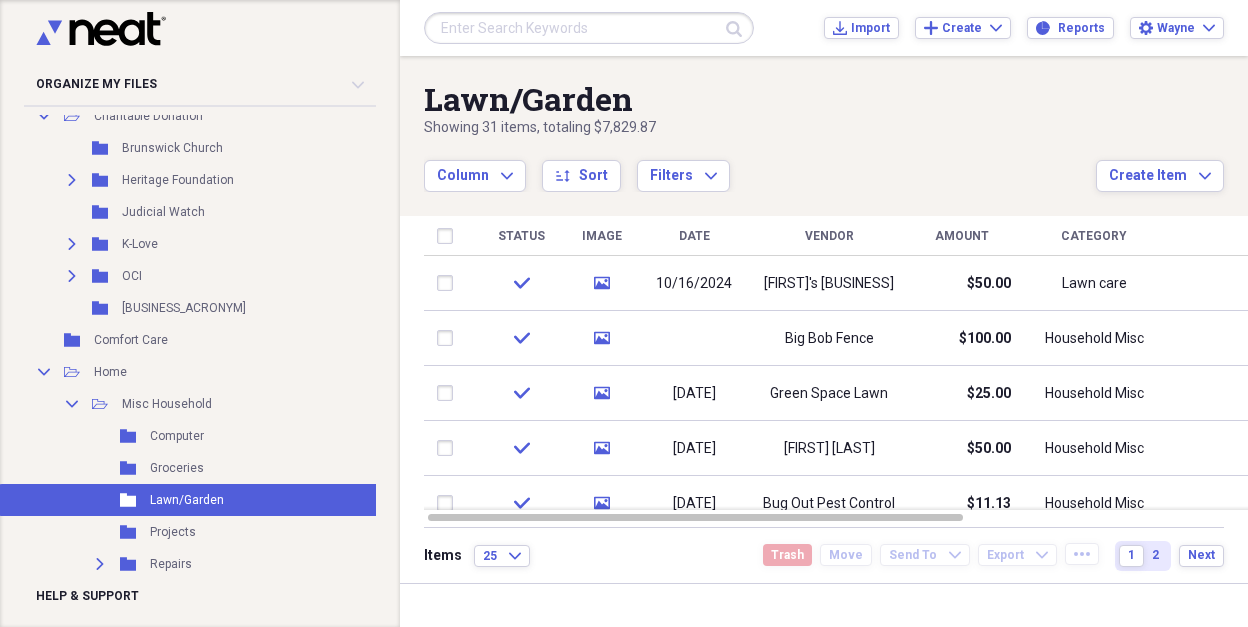 click on "[FIRST]'s [BUSINESS]" at bounding box center (829, 283) 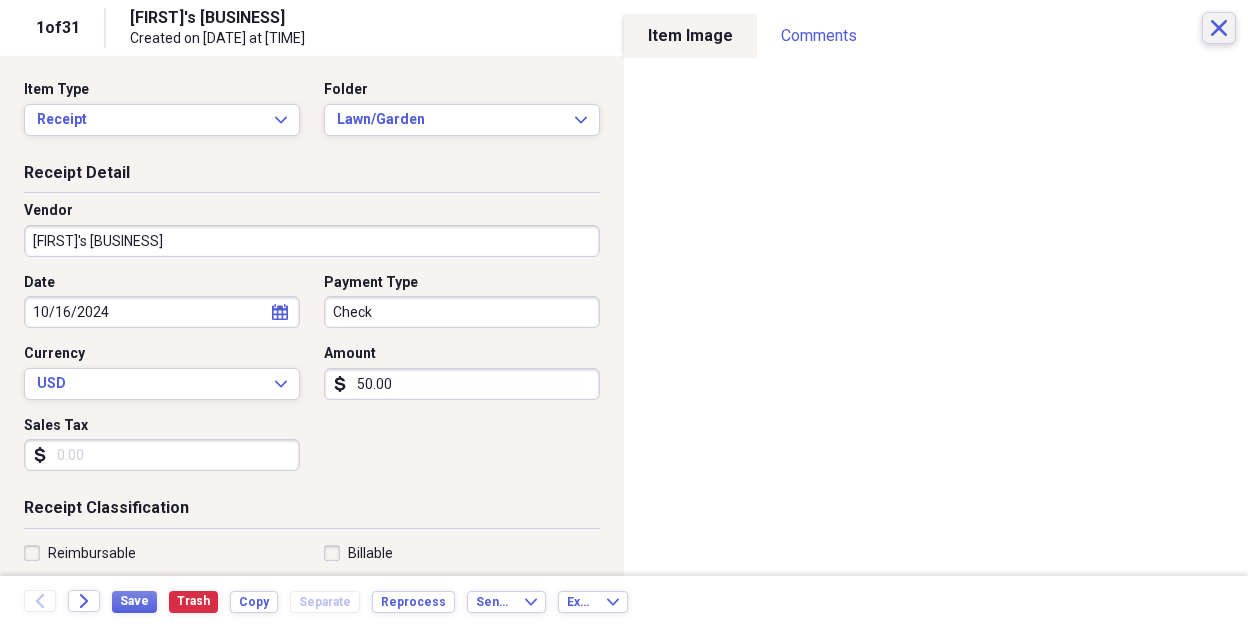 click 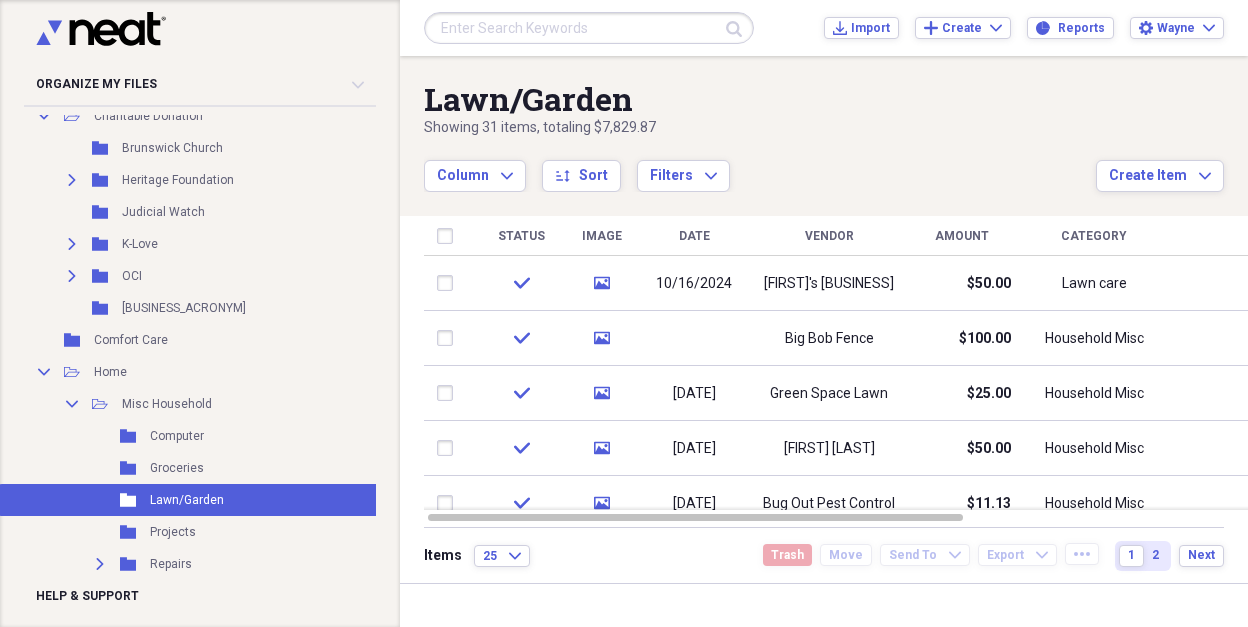 click 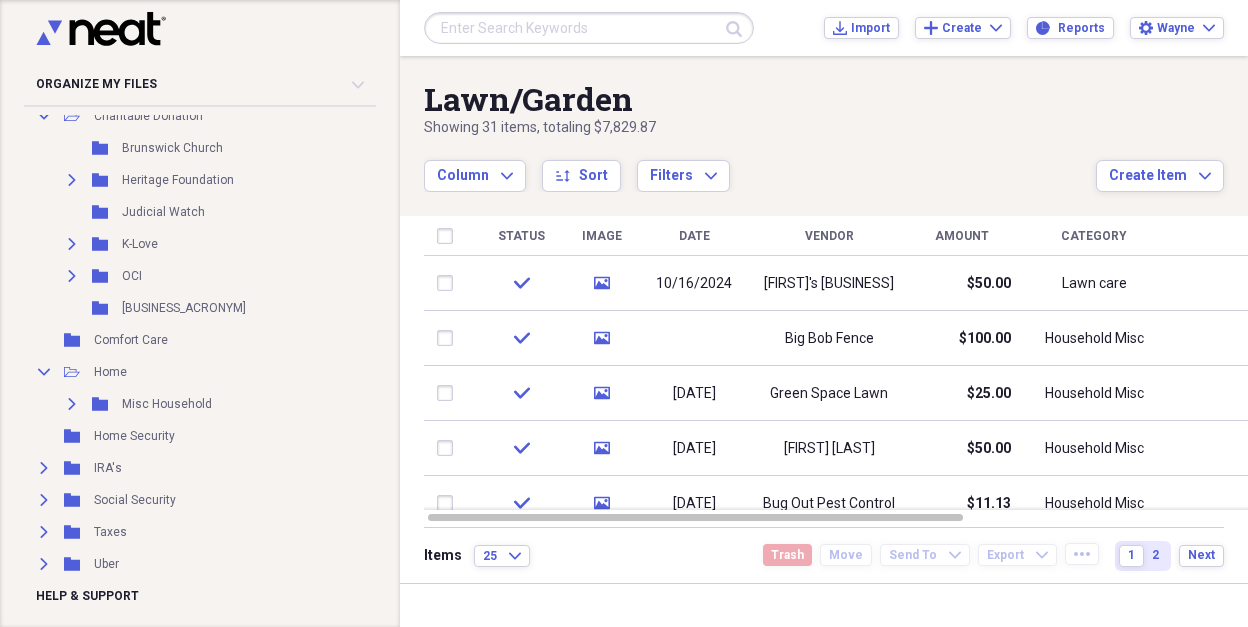 click on "Collapse" 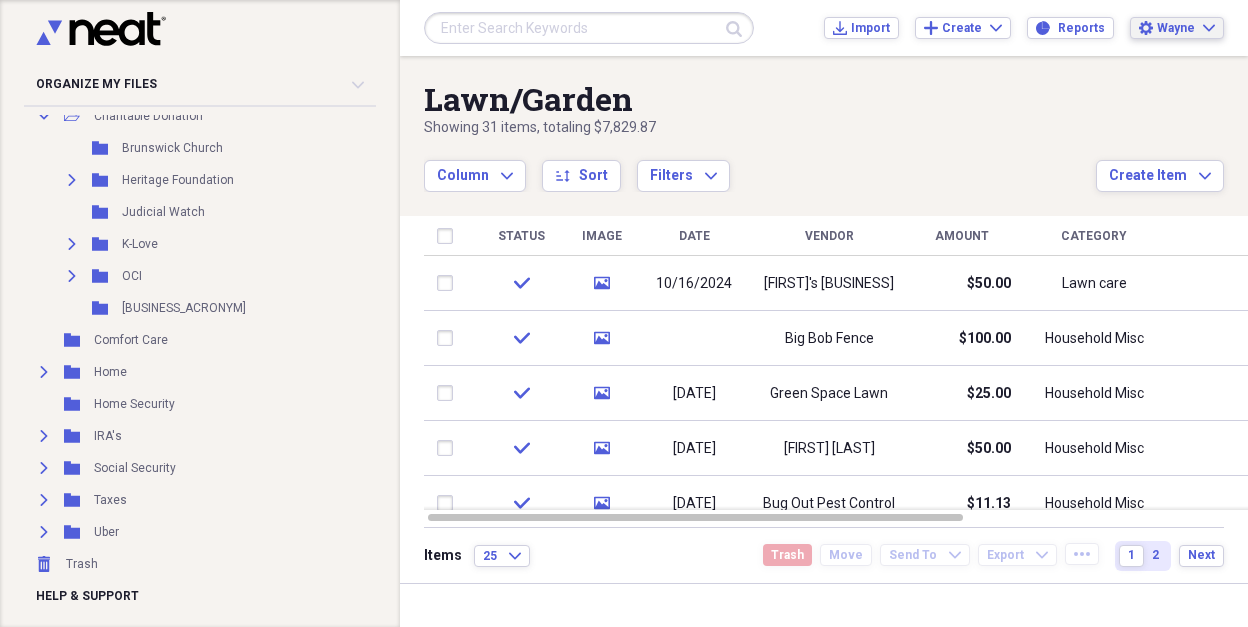 click on "Wayne" at bounding box center [1176, 28] 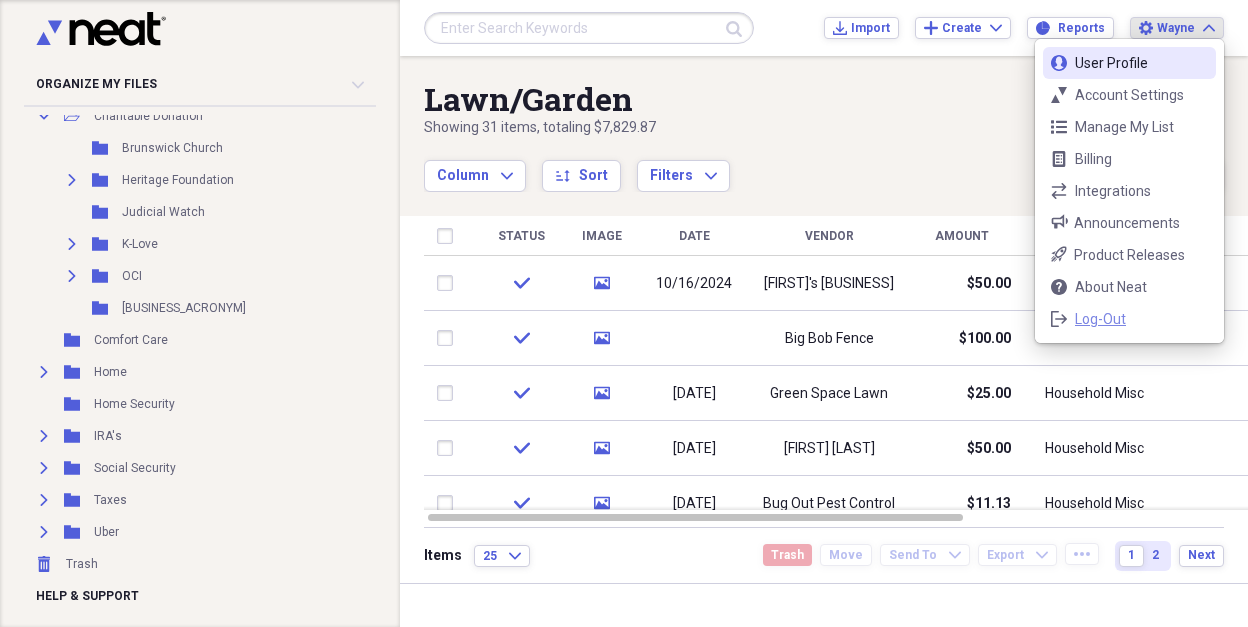 click on "Log-Out" at bounding box center (1129, 319) 